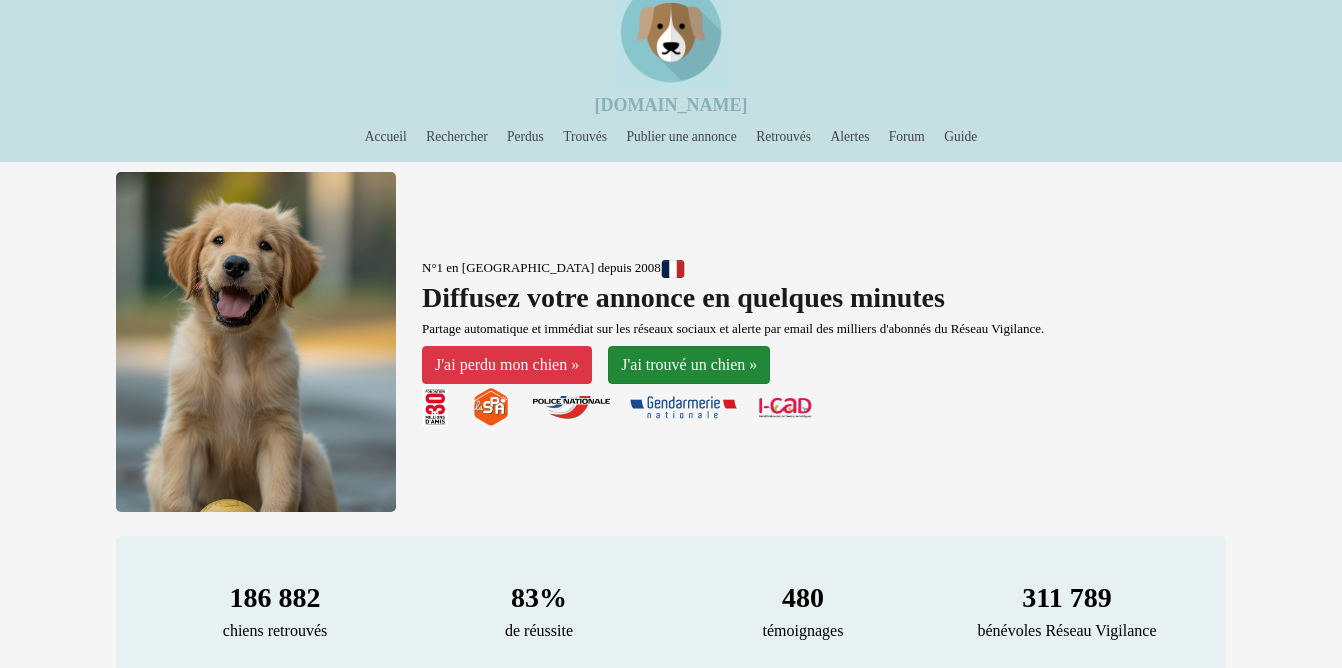 scroll, scrollTop: 92, scrollLeft: 0, axis: vertical 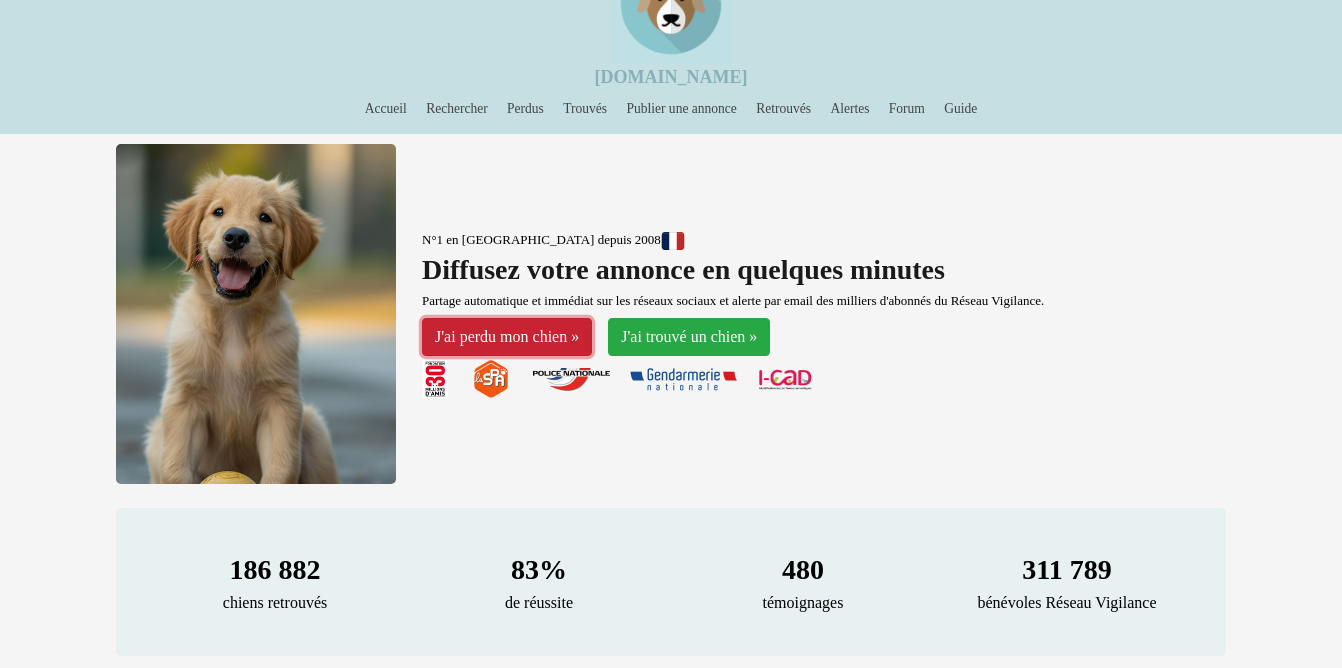 click on "J'ai perdu mon chien »" at bounding box center [507, 337] 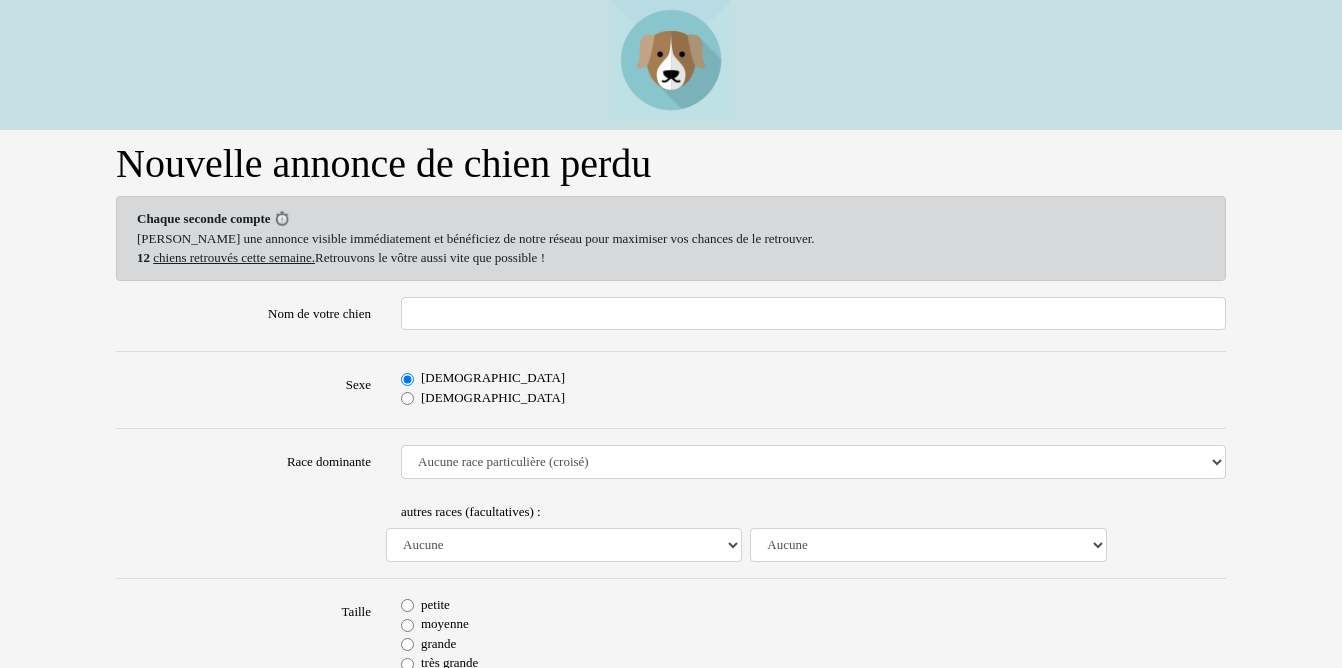 scroll, scrollTop: 0, scrollLeft: 0, axis: both 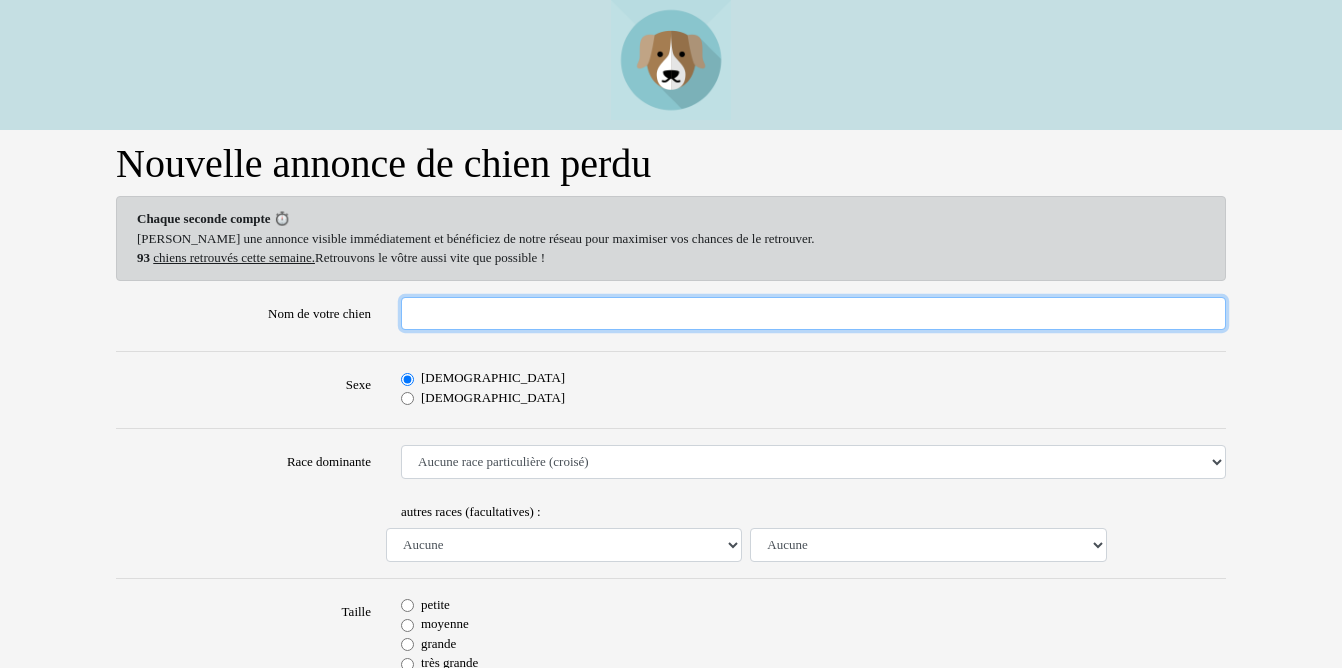 click on "Nom de votre chien" at bounding box center (813, 314) 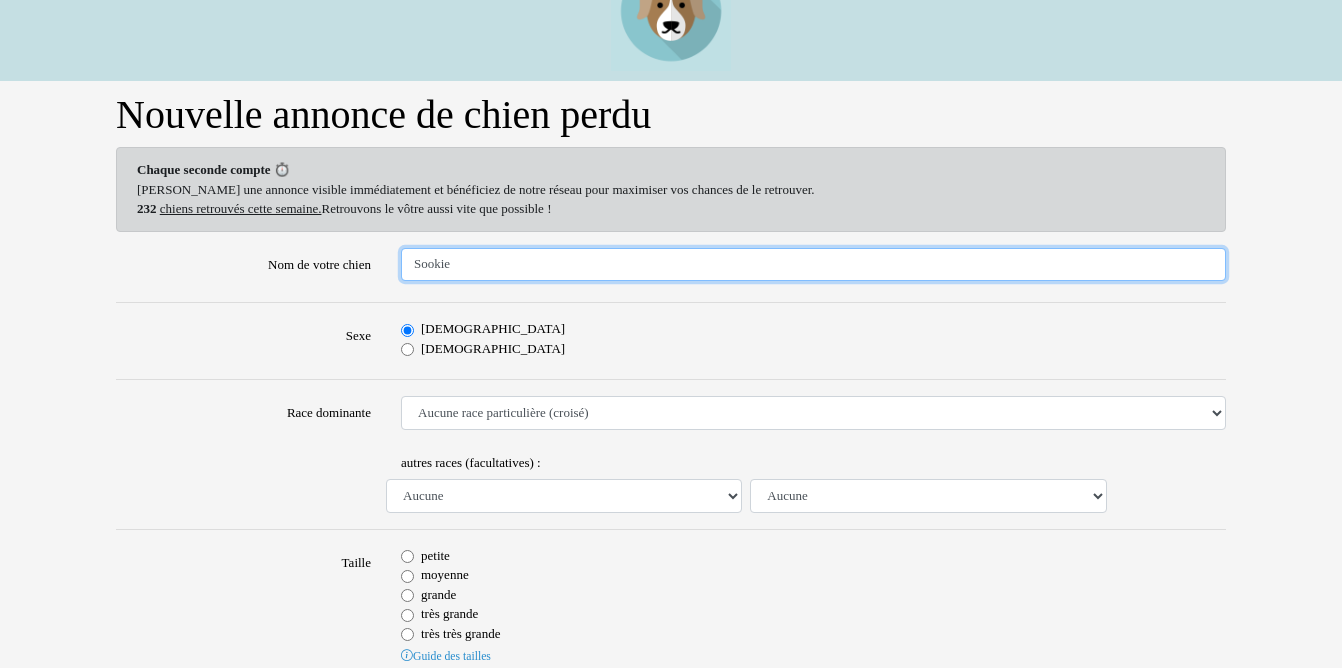 scroll, scrollTop: 75, scrollLeft: 0, axis: vertical 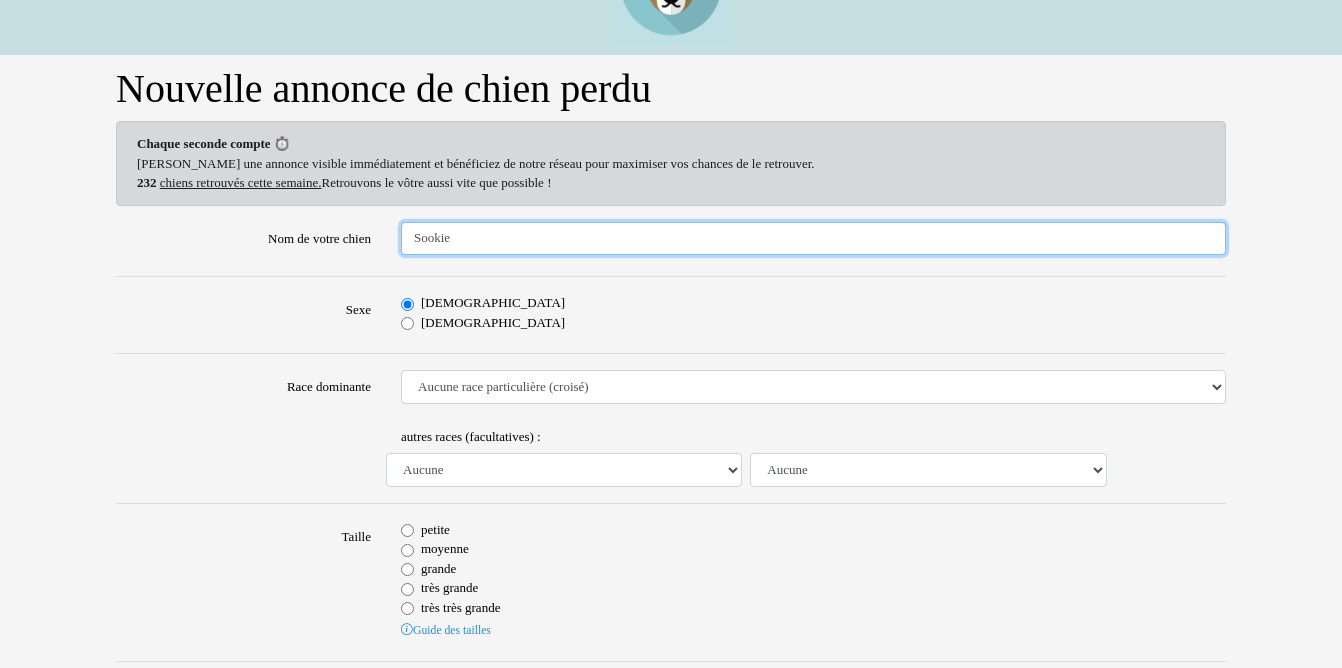 type on "Sookie" 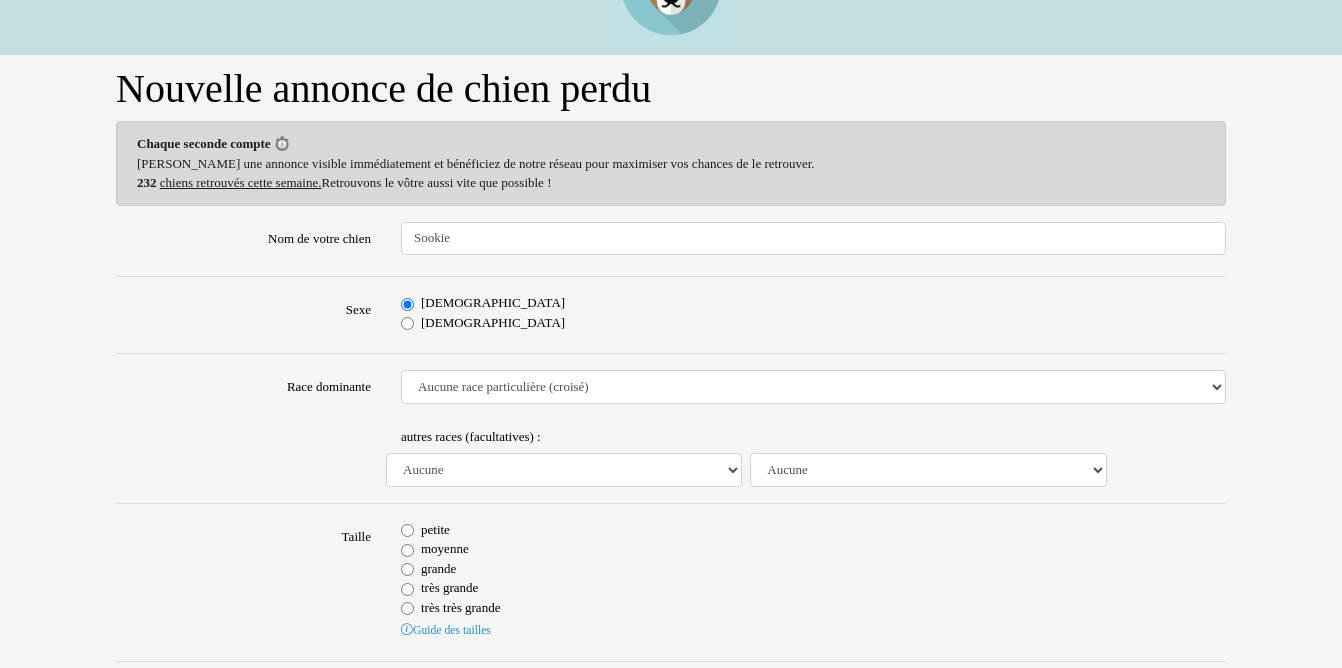 click on "Femelle" at bounding box center [407, 323] 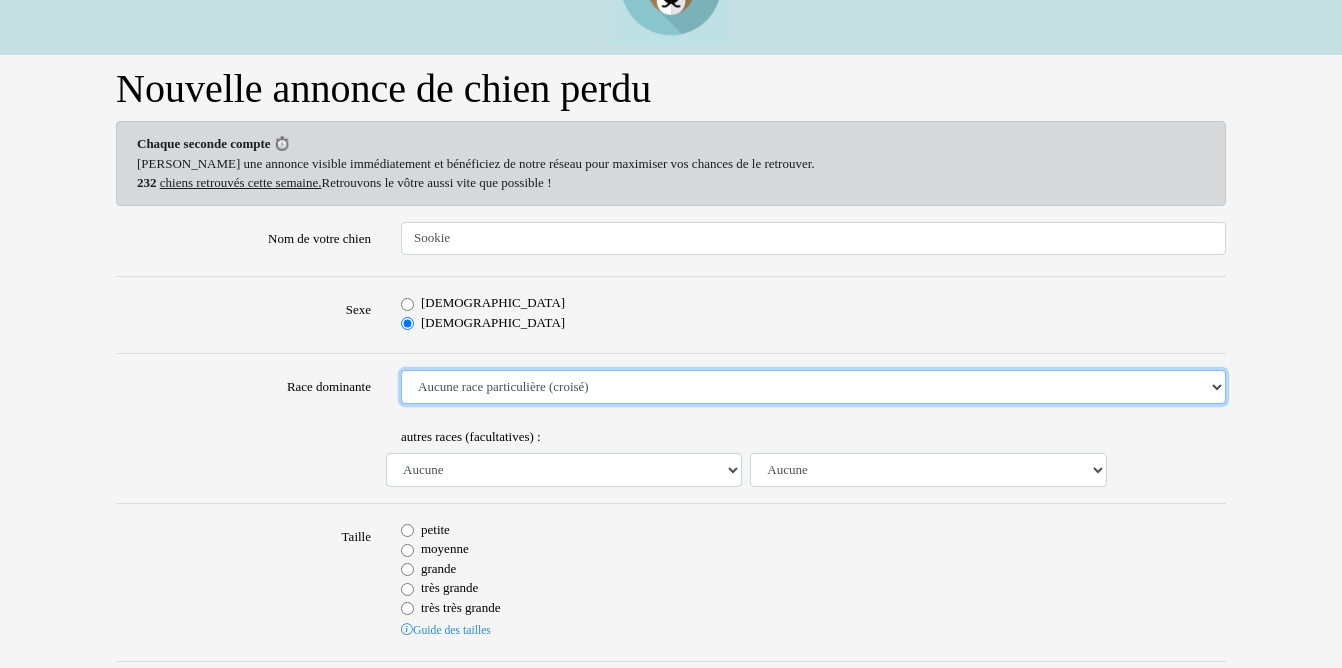 click on "Aucune race particulière (croisé)
Affenpinscher Airedale Terrier Akita Akita Américain Anglo Français de Petite Vénerie Ariégeois Azawakh Barbet Barbu Tchèque Barzoï Basenji Basset Artésien Normand Basset Bleu de Gascogne Basset de Westphalie Basset des Alpes Basset Fauve de Bretagne Basset Hound Basset Suedois Beagle Beagle Harrier Bearded Collie Bedlington Terrier Berger Allemand Berger Australien Berger Belge Berger Belge Groenendael Berger Belge Laekenois Berger Belge Malinois Berger Belge Tervueren Berger Bergamasque Berger Blanc Suisse Berger d'Asie Centrale Berger de Beauce - Beauceron Berger de Bosnie-Herzégovine et de Croatie Berger de Brie Berger de l'Europe du Sud Est Berger de la Maremme et des Abruzzes Berger de la Serra de Aires - Berger Portugais Berger de Picardie Berger de Russie Méridionale Berger des Pyrénées Berger des Pyrénées (face rase) Berger des Pyrénées (poil long) Berger du Caucase Berger du Karst Berger Finnois de Laponie Berger Hollandais Bichon Bolonais" at bounding box center [813, 387] 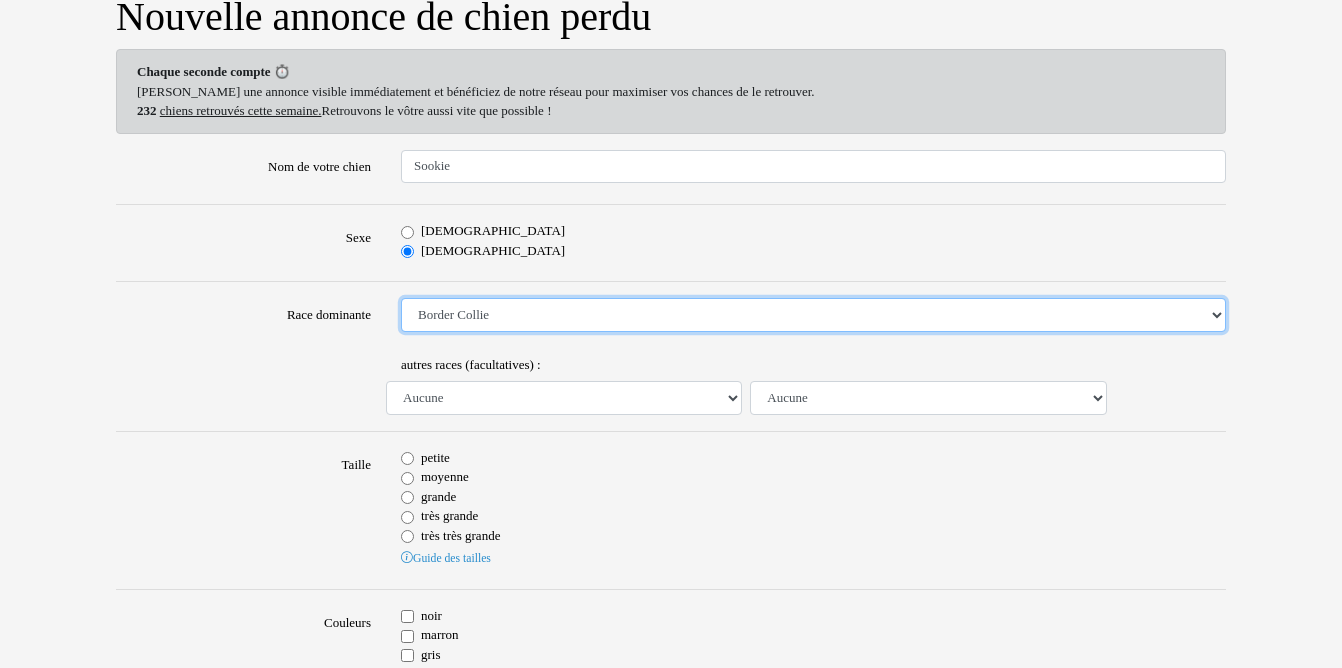 scroll, scrollTop: 162, scrollLeft: 0, axis: vertical 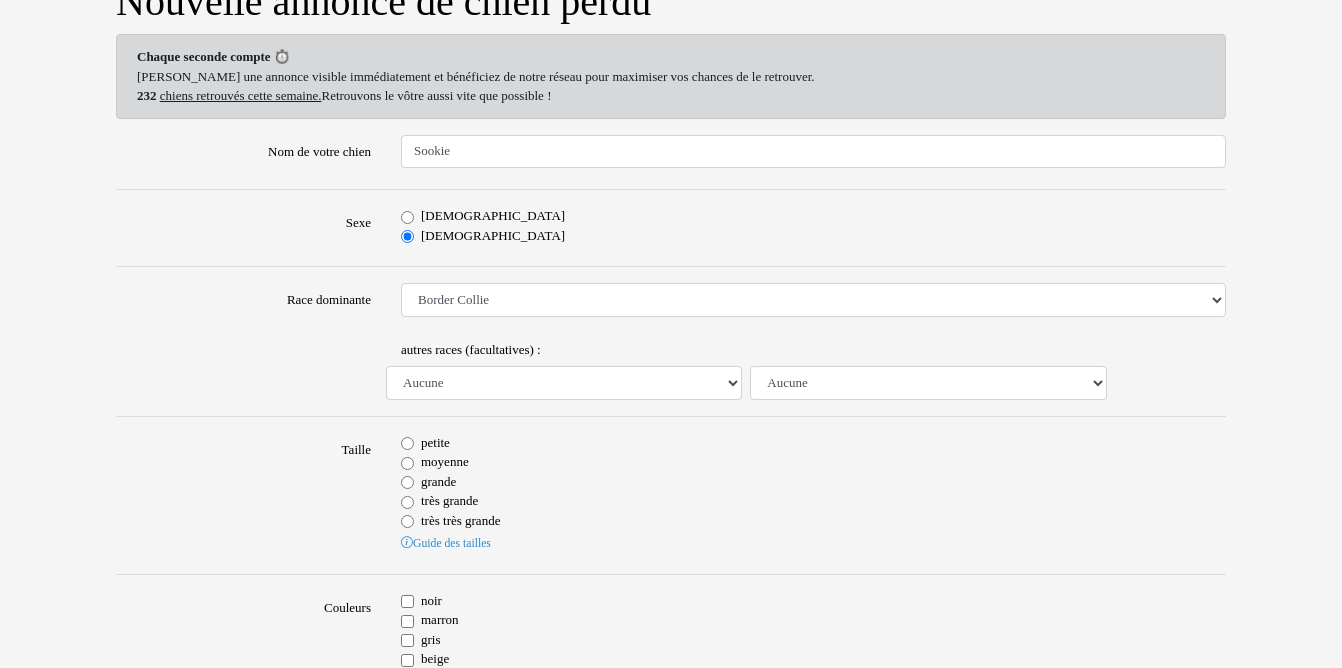 click on "moyenne" at bounding box center (407, 463) 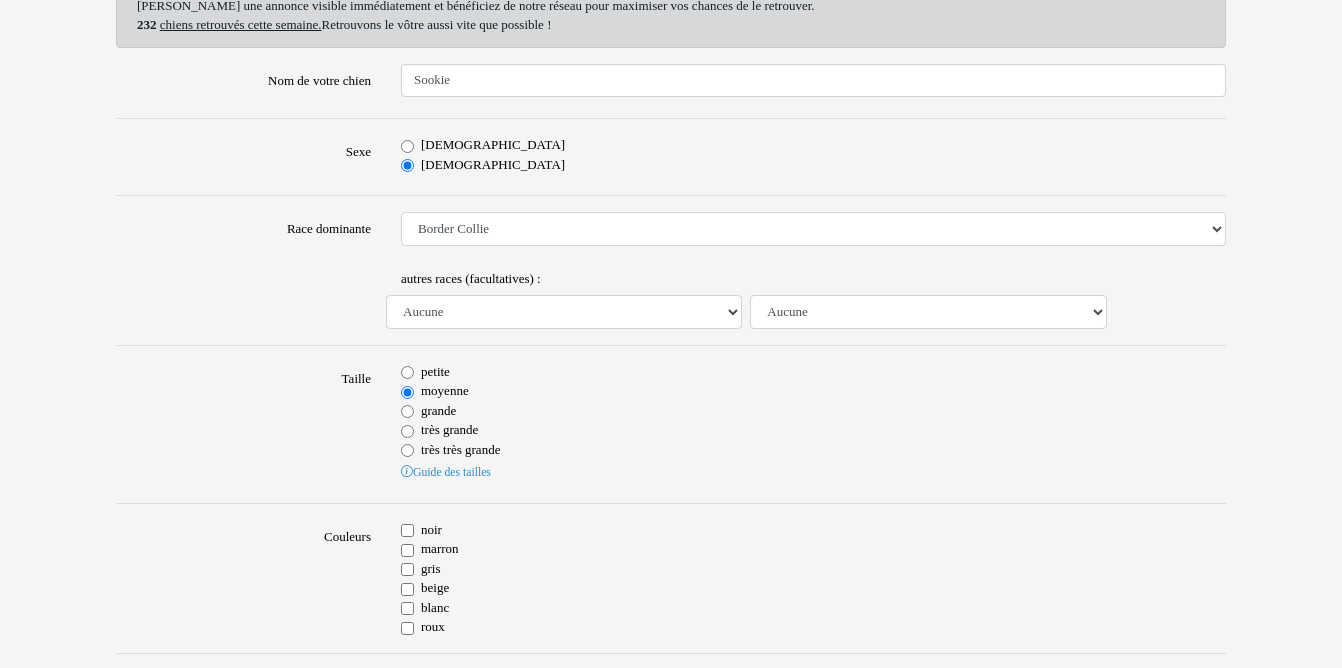 scroll, scrollTop: 291, scrollLeft: 0, axis: vertical 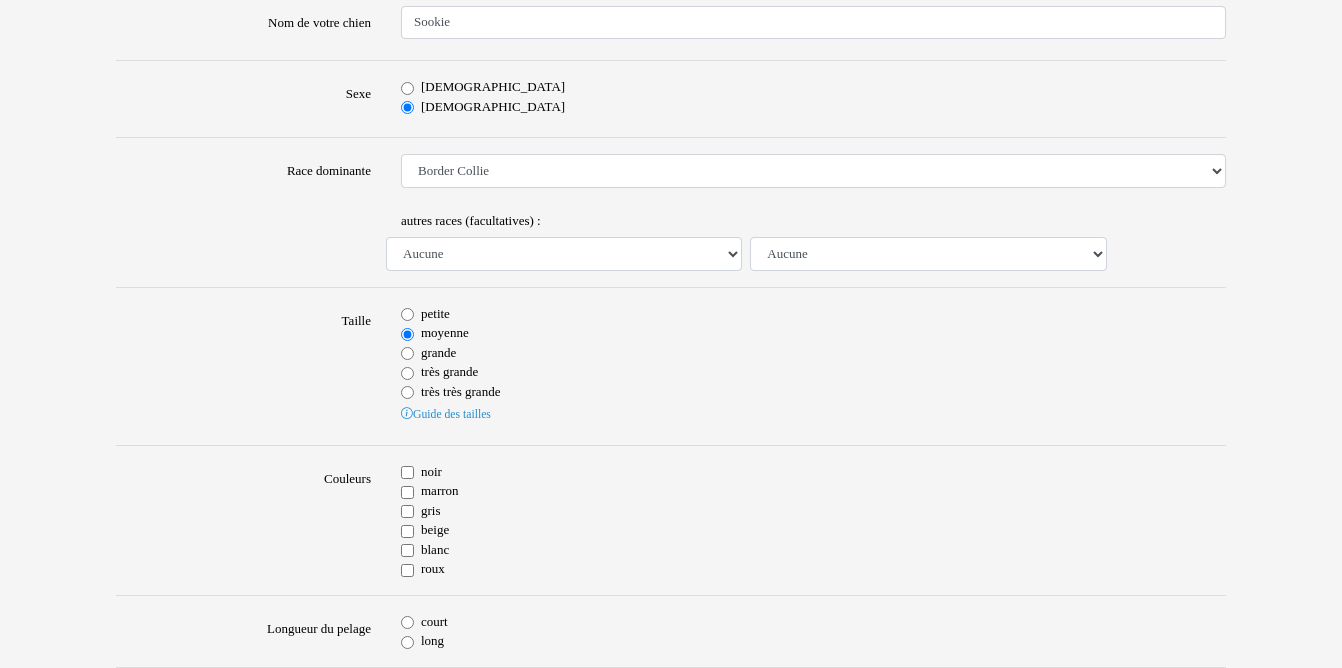 click on "noir" at bounding box center (407, 472) 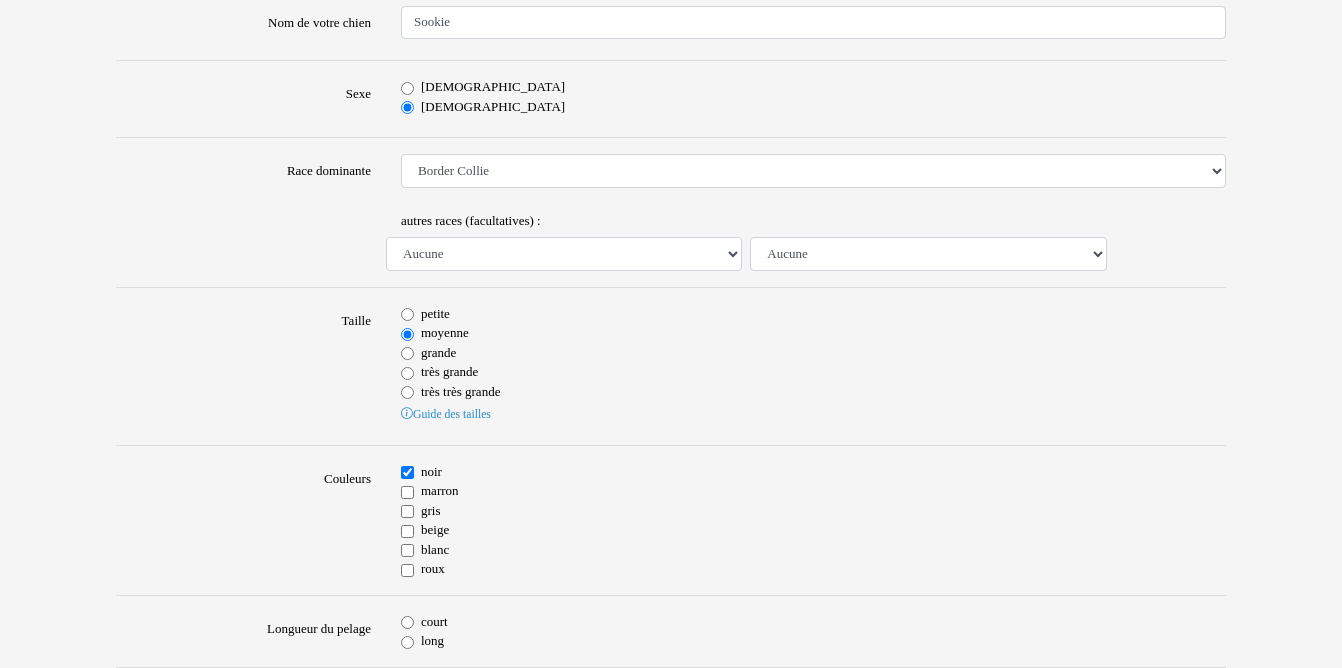 click on "blanc" at bounding box center [407, 550] 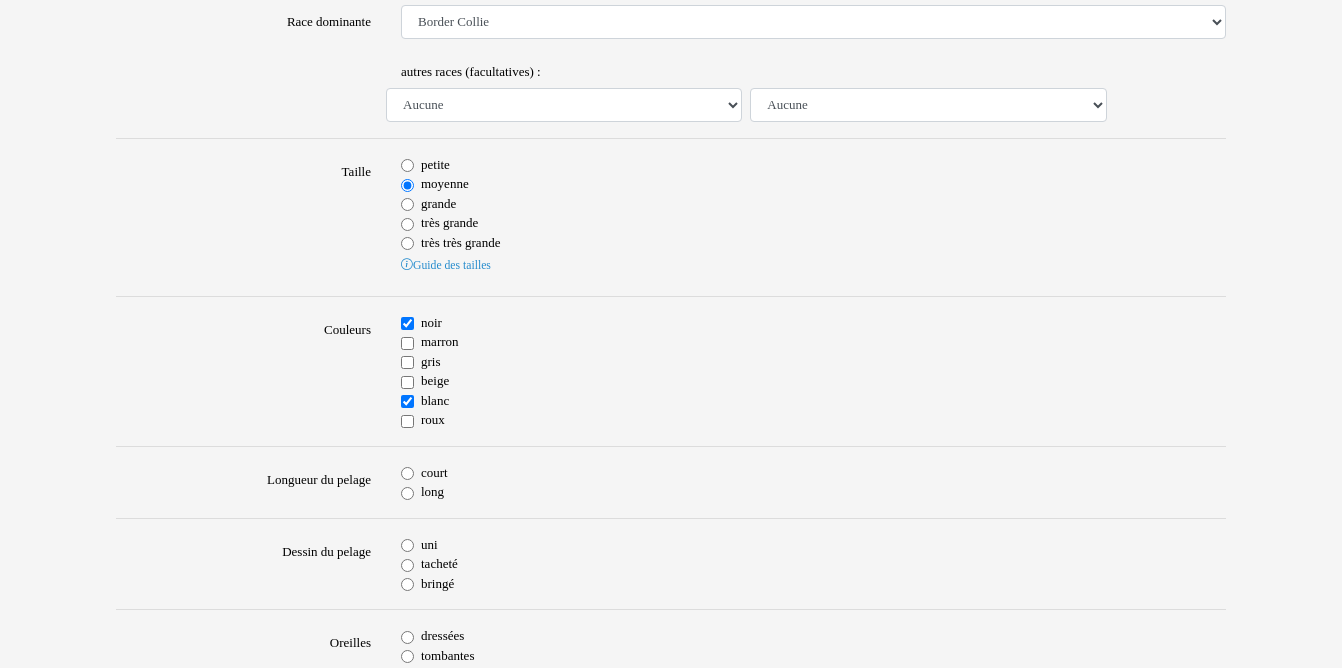 scroll, scrollTop: 447, scrollLeft: 0, axis: vertical 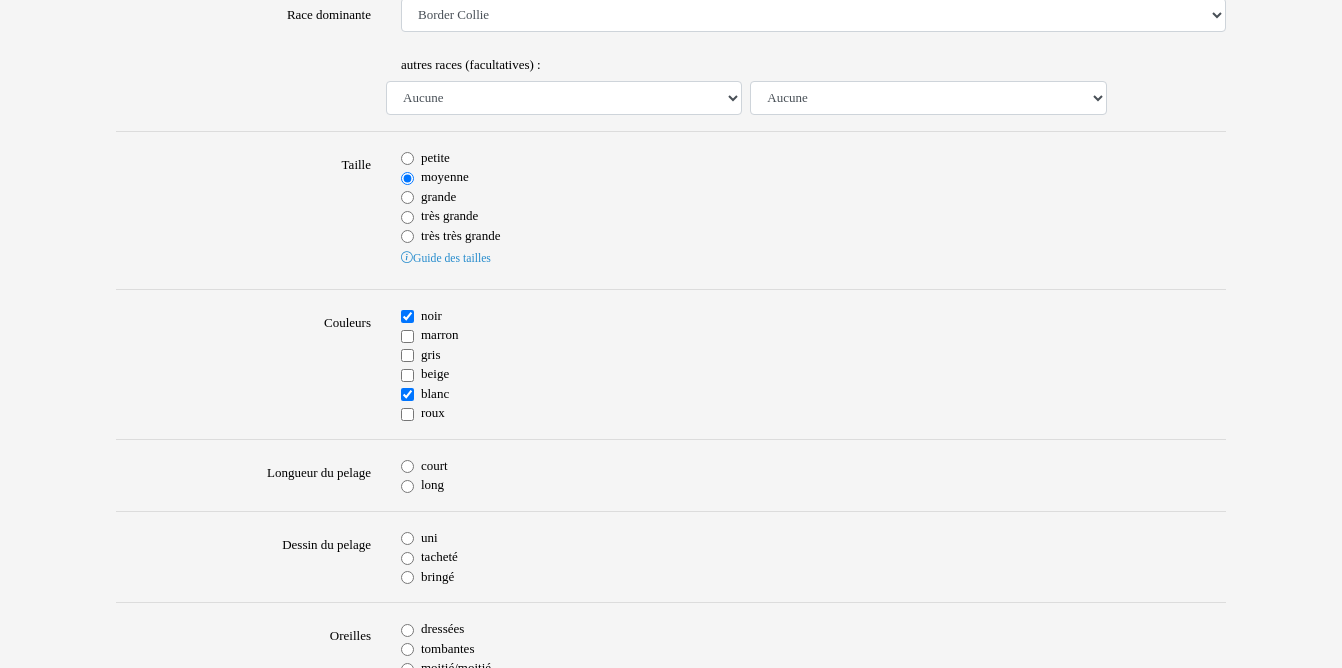 click on "long" at bounding box center [407, 486] 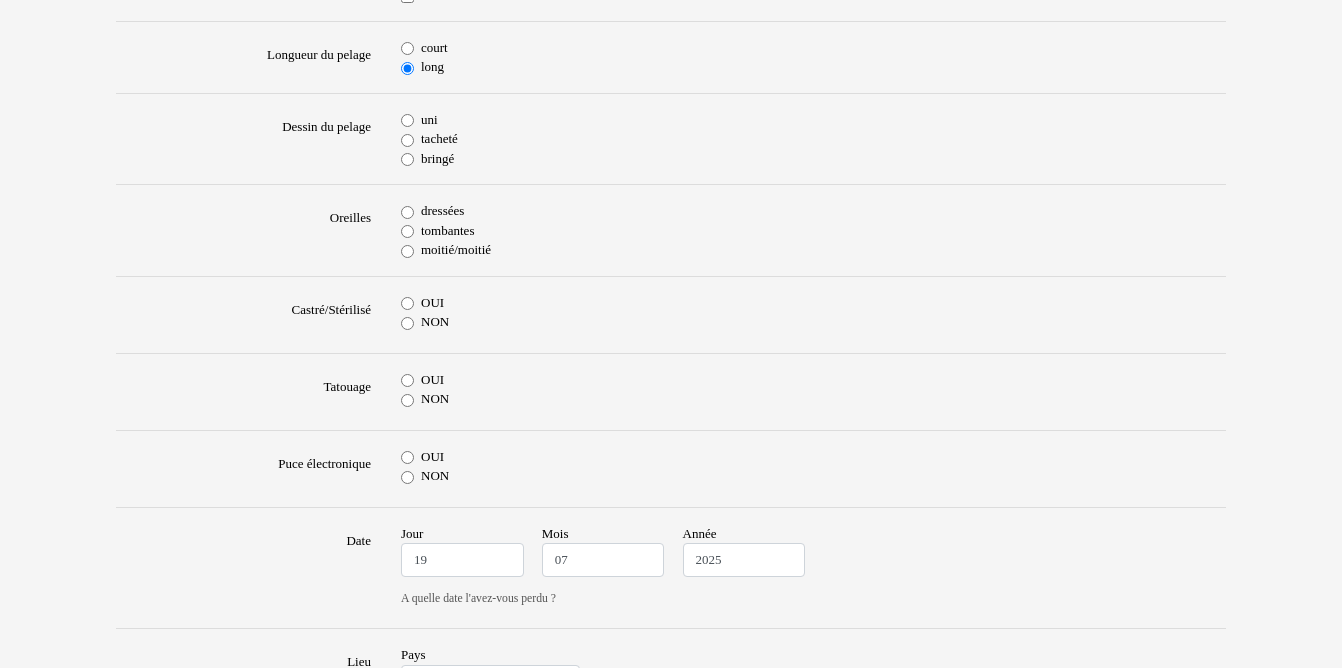scroll, scrollTop: 882, scrollLeft: 0, axis: vertical 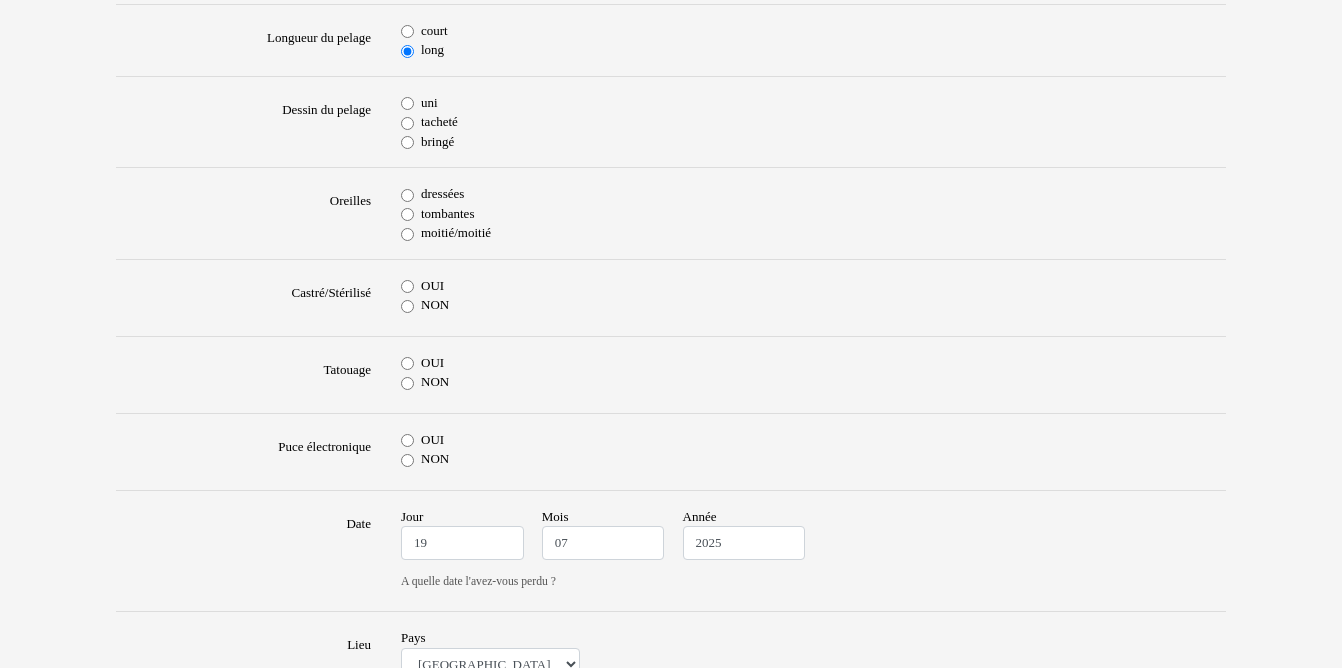 click on "OUI" at bounding box center (407, 440) 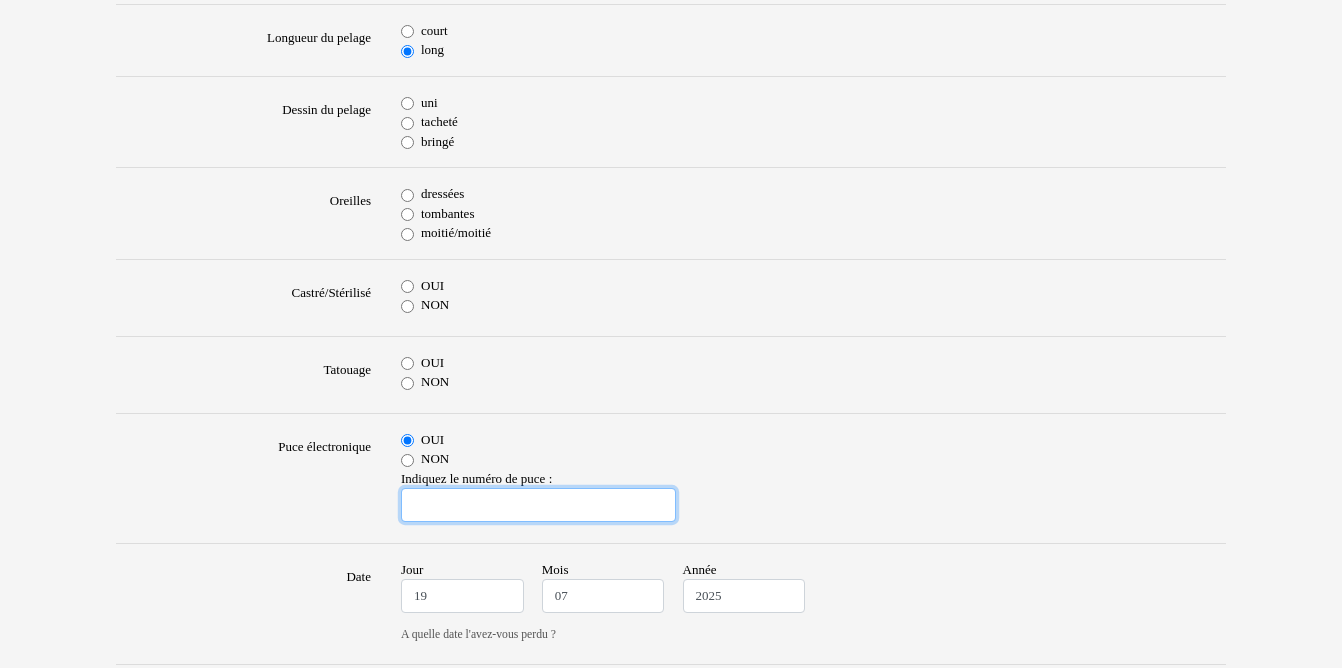 click at bounding box center [538, 505] 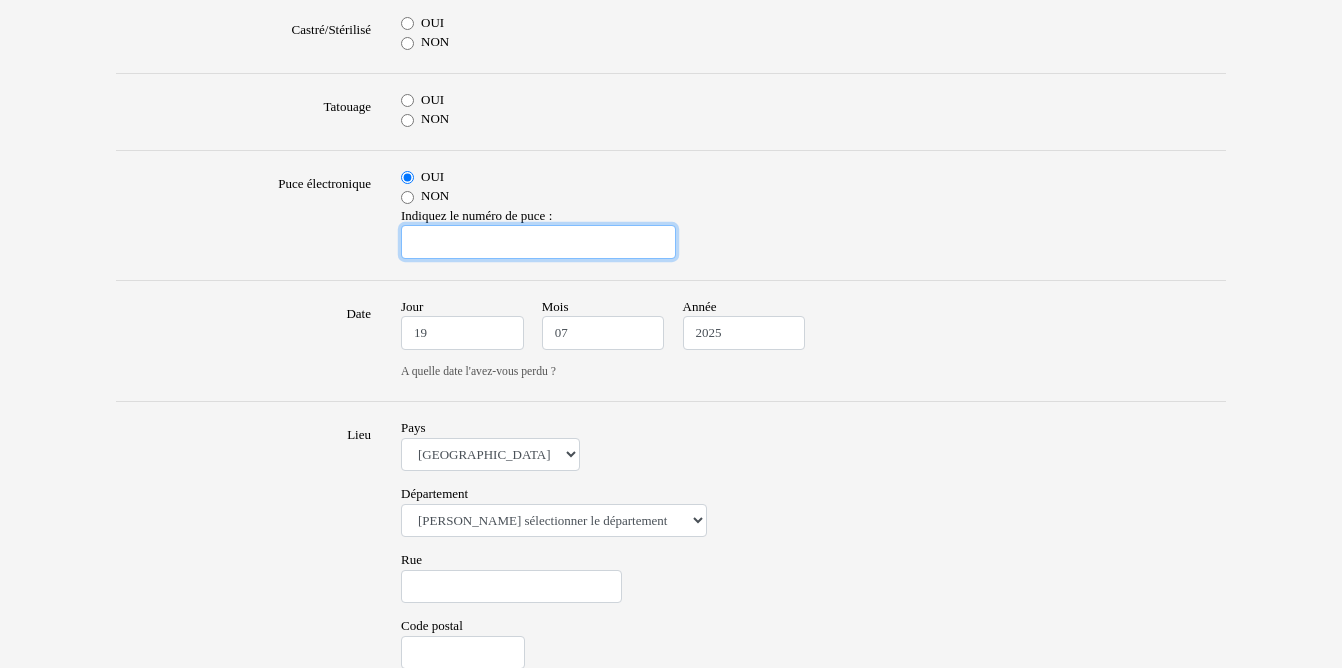 scroll, scrollTop: 1152, scrollLeft: 0, axis: vertical 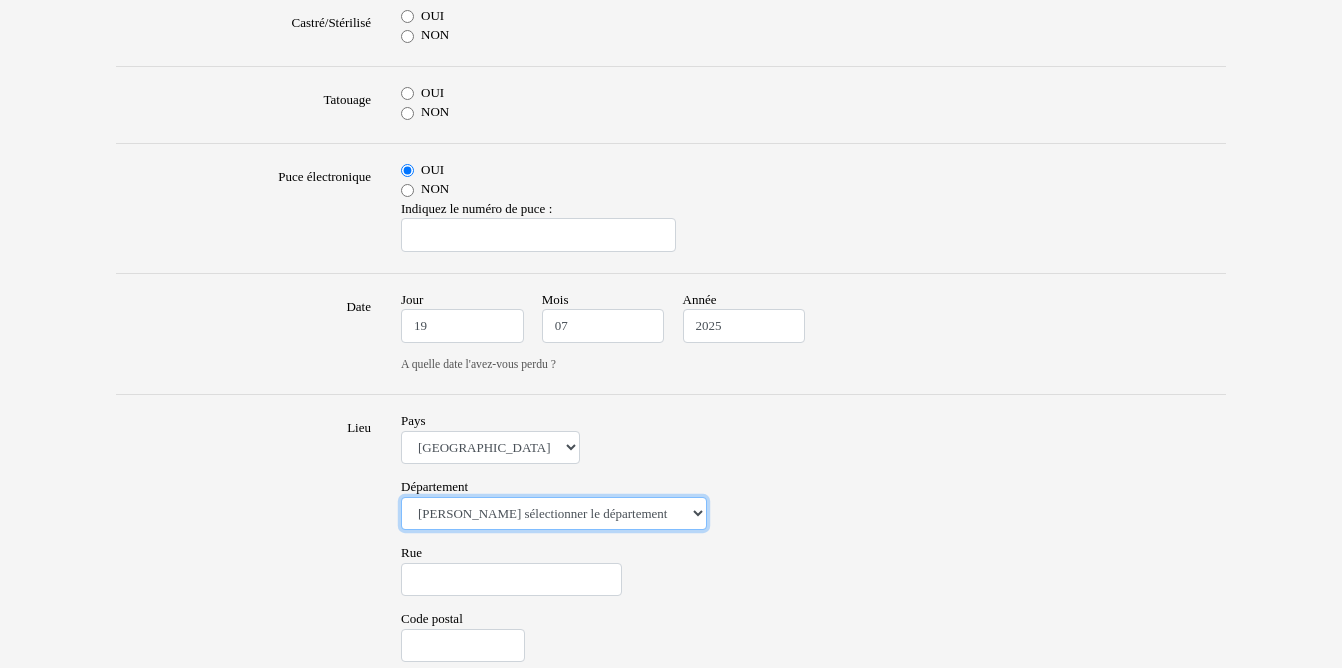 click on "Veuillez sélectionner le département 01 - Ain 02 - Aisne 03 - Allier 04 - Alpes de Hautes-Provence 05 - Hautes-Alpes 06 - Alpes-Maritimes 07 - Ardèche 08 - Ardennes 09 - Ariege 10 - Aube 11 - Aude 12 - Aveyron 13 - Bouches-Du-Rhône 14 - Calvados 15 - Cantal 16 - Charente 17 - Charente-Maritime 18 - Cher 19 - Correze 20 - Corse 21 - Cote-d'Or 22 - Côtes d'Armor 23 - Creuse 24 - Dordogne 25 - Doubs 26 - Drôme 27 - Eure 28 - Eure-et-Loir 29 - Finistere 30 - Gard 31 - Haute-Garonne 32 - Gers 33 - Gironde 34 - Hérault 35 - Ille-et-Vilaine 36 - Indre 37 - Indre-et-Loire 38 - Isère 39 - Jura 40 - Landes 41 - Loir-et-Cher 42 - Loire 43 - Haute-Loire 44 - Loire-Atlantique 45 - Loiret 46 - Lot 47 - Lot-et-Garonne 48 - Lozère 49 - Maine-et-Loire 50 - Manche 51 - Marne 52 - Haute-Marne 53 - Mayenne 54 - Meurthe-et-Moselle 55 - Meuse 56 - Morbihan 57 - Moselle 58 - Nièvre 59 - Nord 60 - Oise 61 - Orne 62 - Pas-de-Calais 63 - Puy-de-Dôme 64 - Pyrénées-Atlantiques 65 - Hautes-Pyrénées 67 - Bas-Rhin 75 - Paris" at bounding box center (554, 514) 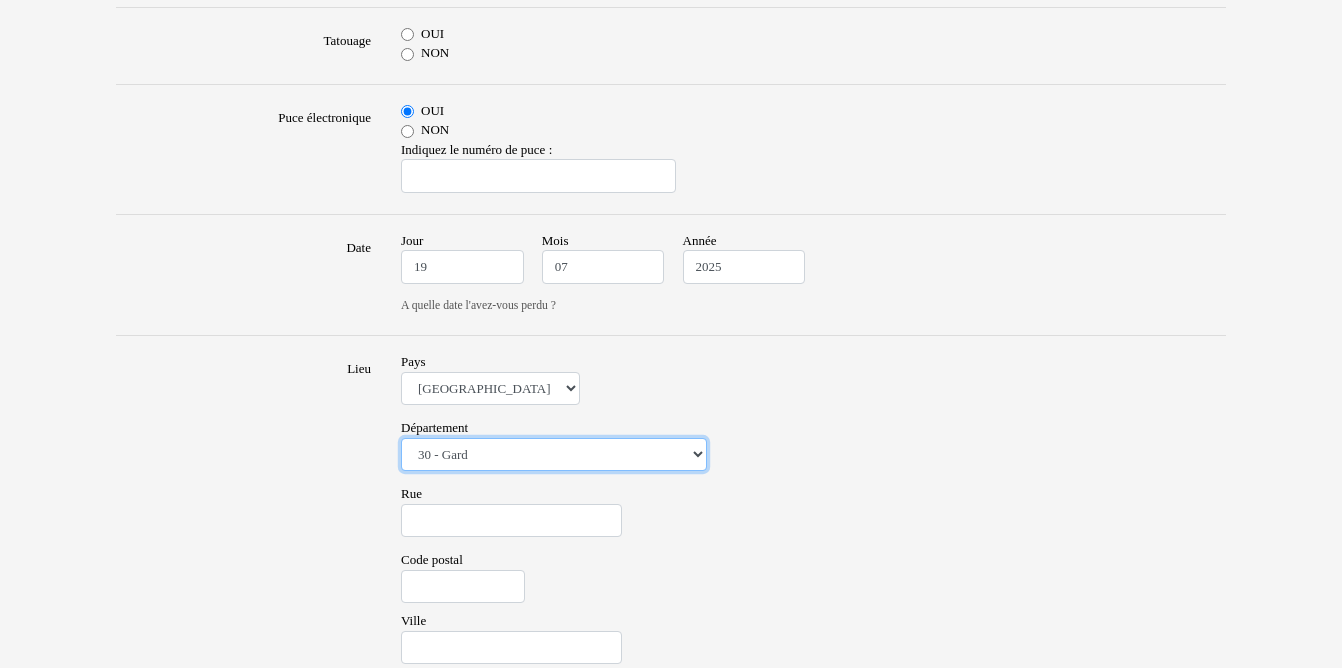 scroll, scrollTop: 1217, scrollLeft: 0, axis: vertical 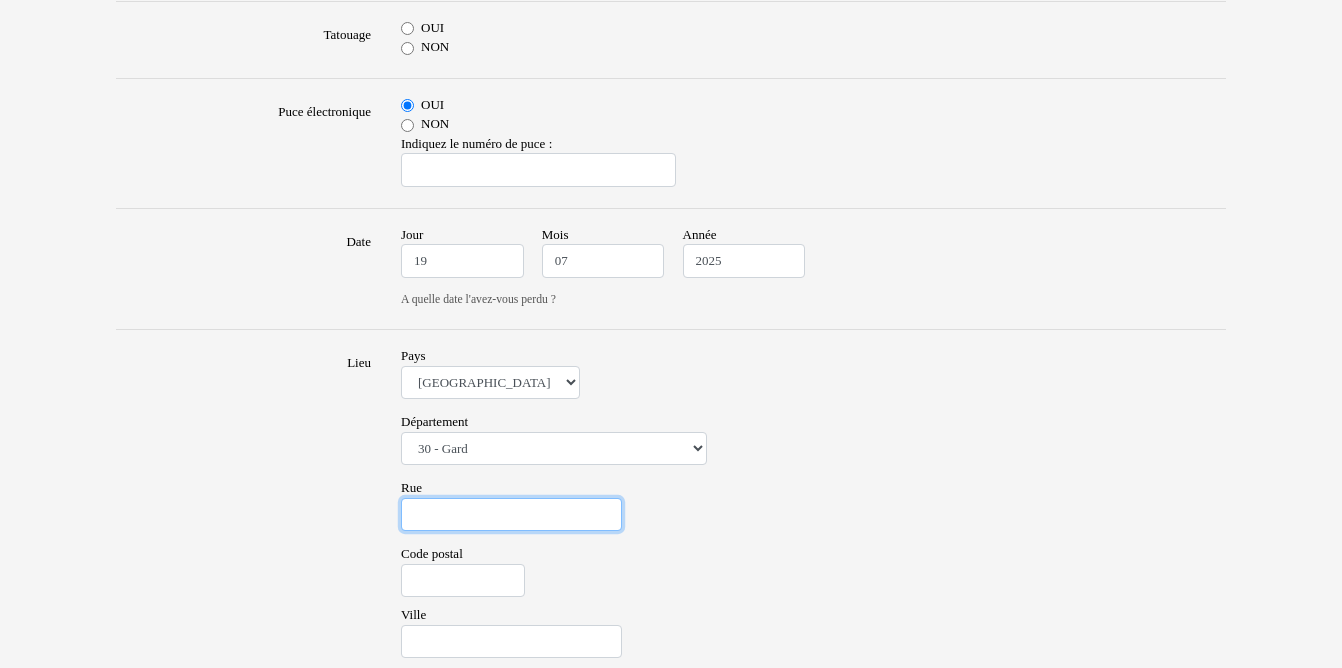 click on "Rue" at bounding box center (511, 515) 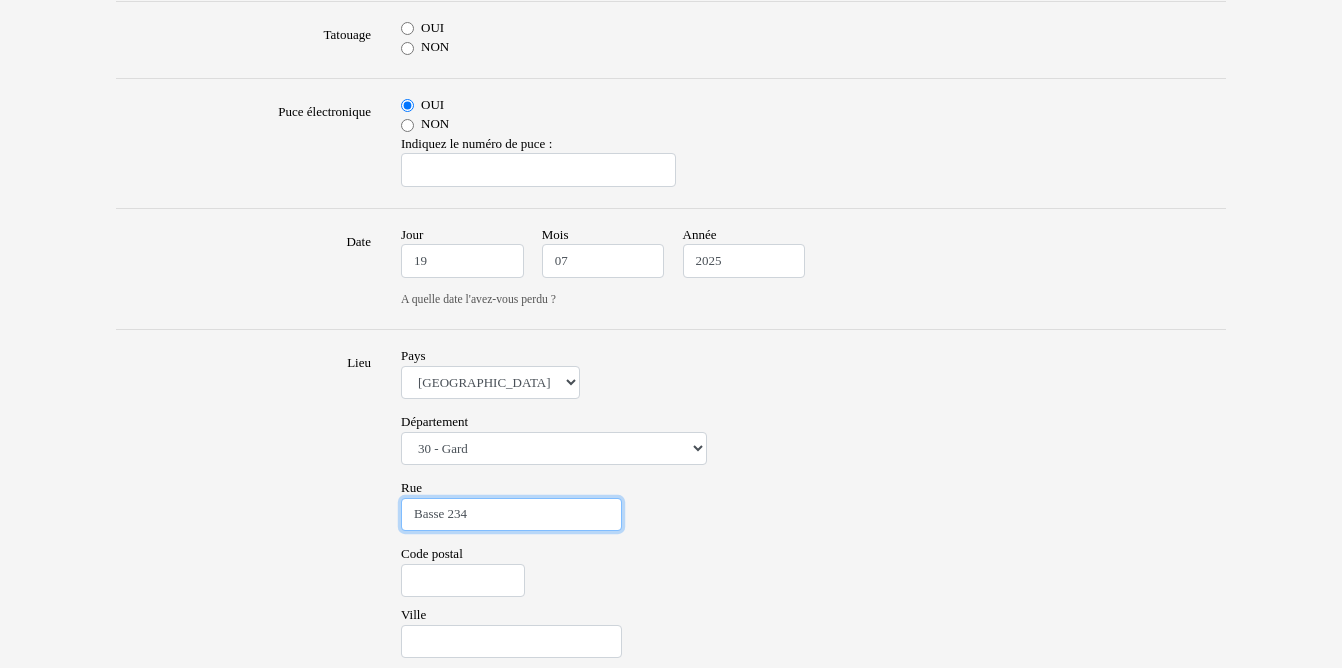 type on "Basse 234" 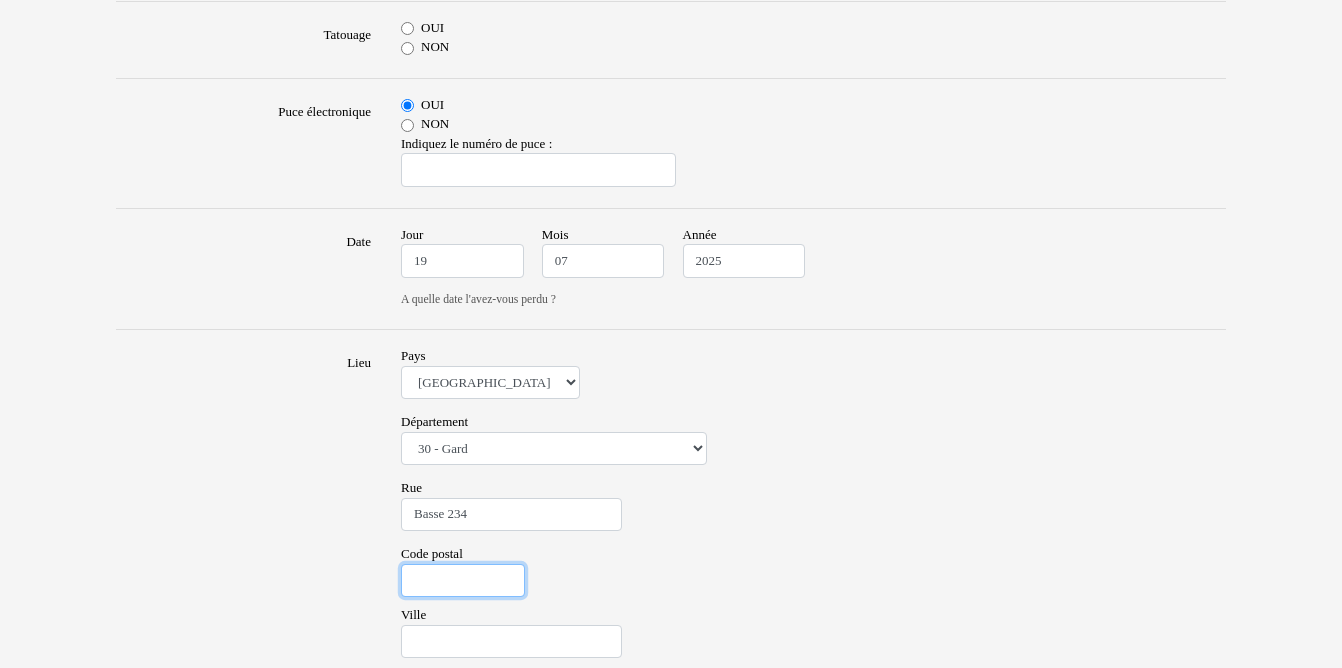 click on "Code postal" at bounding box center [463, 581] 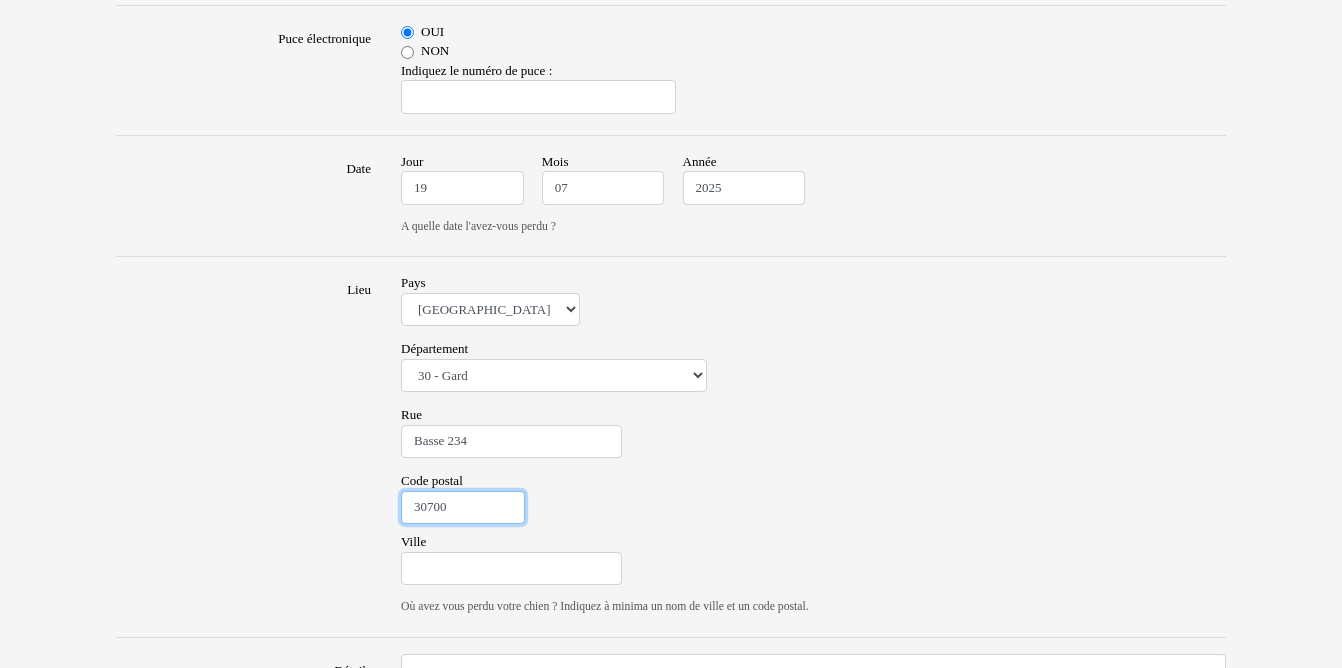 scroll, scrollTop: 1297, scrollLeft: 0, axis: vertical 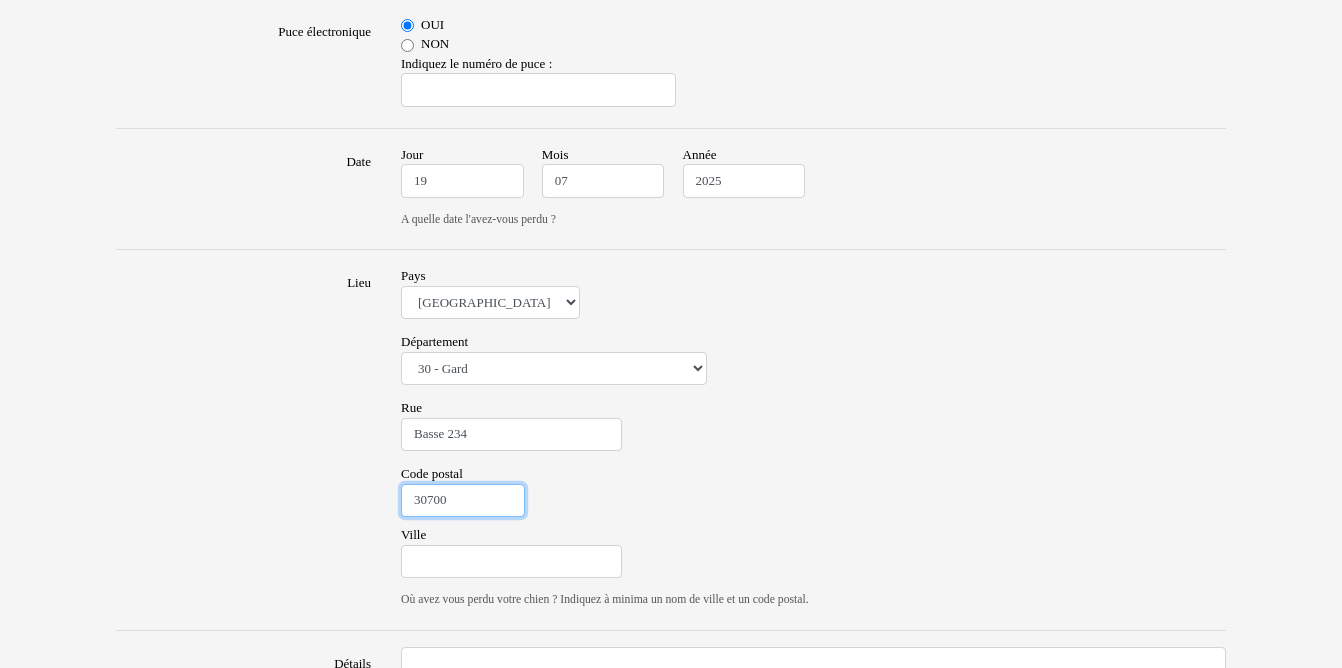 type on "30700" 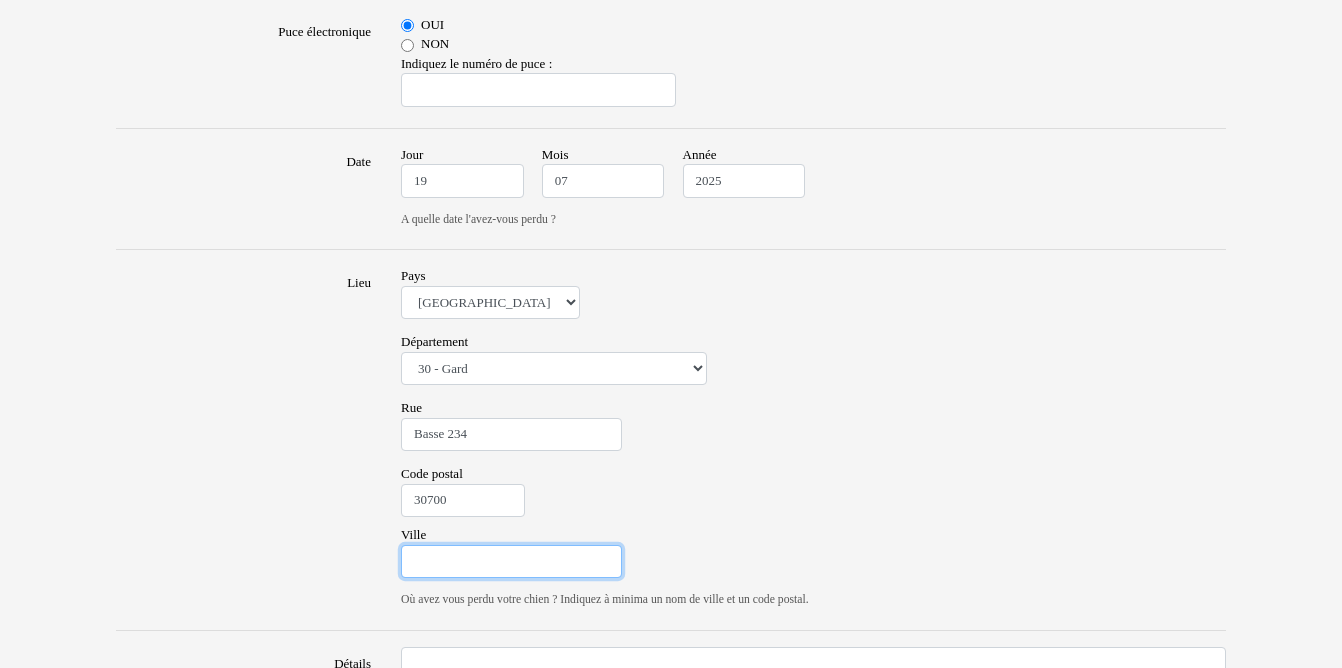 click on "Ville" at bounding box center (511, 562) 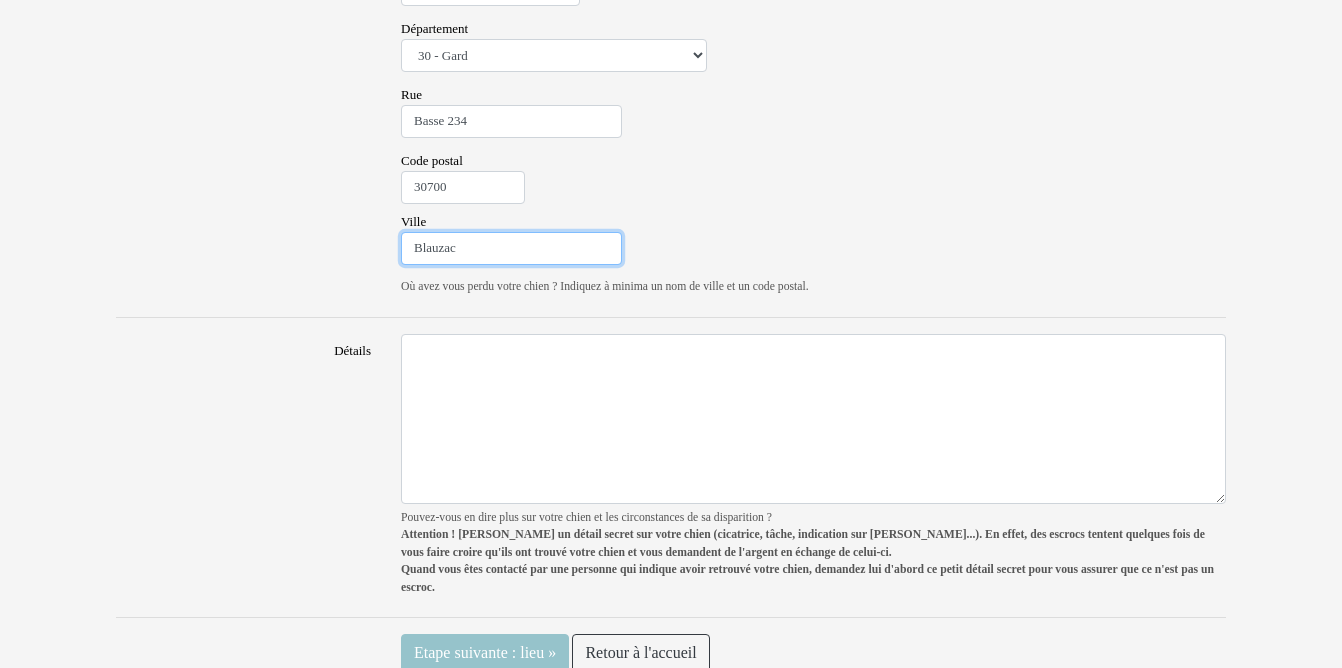 scroll, scrollTop: 1622, scrollLeft: 0, axis: vertical 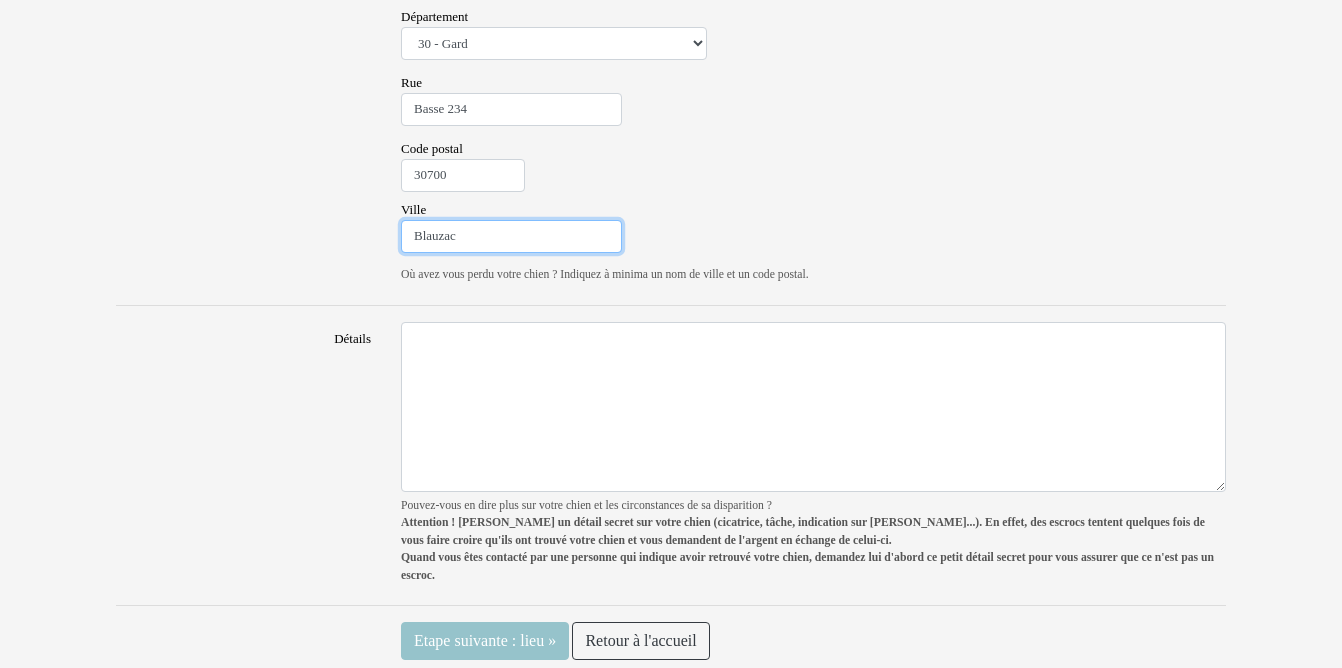 type on "Blauzac" 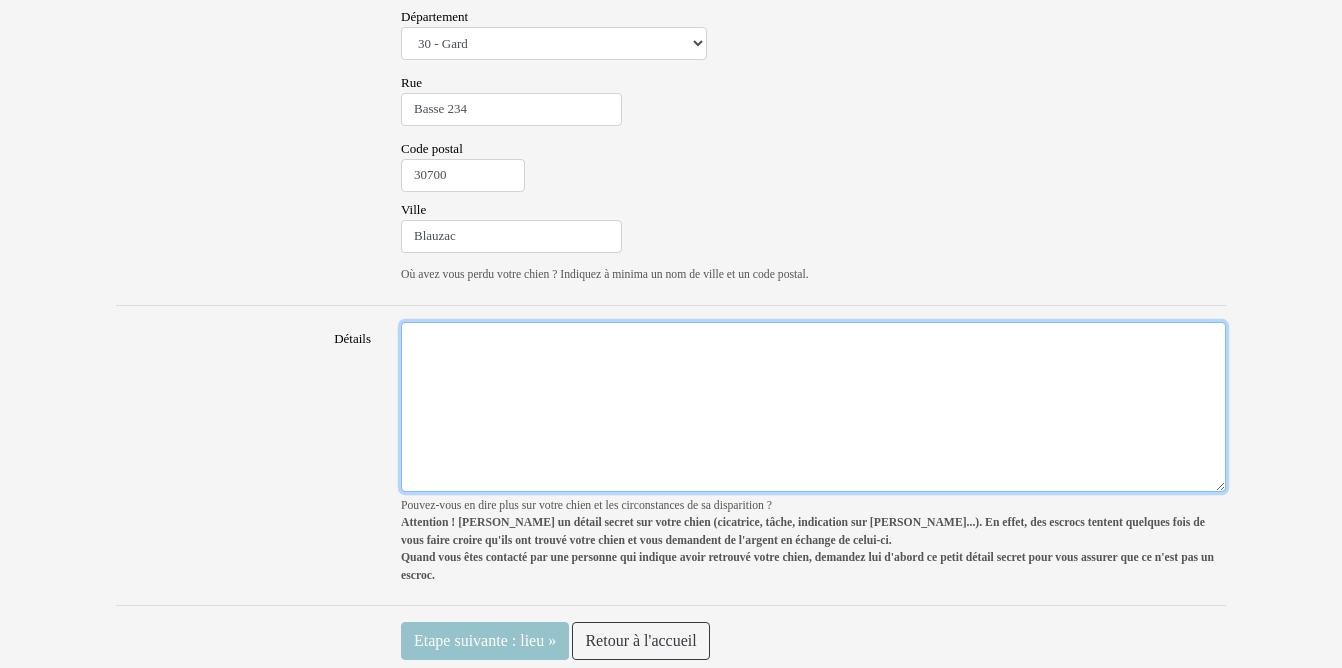 click on "Détails" at bounding box center [813, 407] 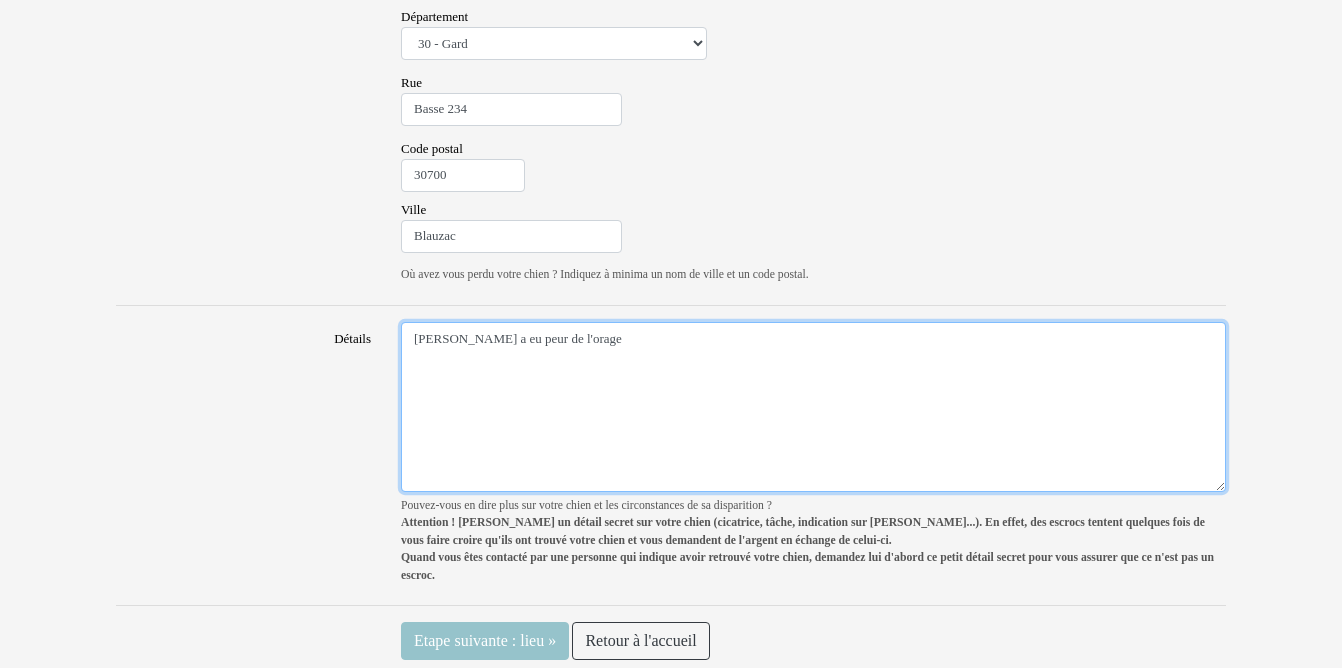 click on "Sookie a eu peur de l'orage" at bounding box center [813, 407] 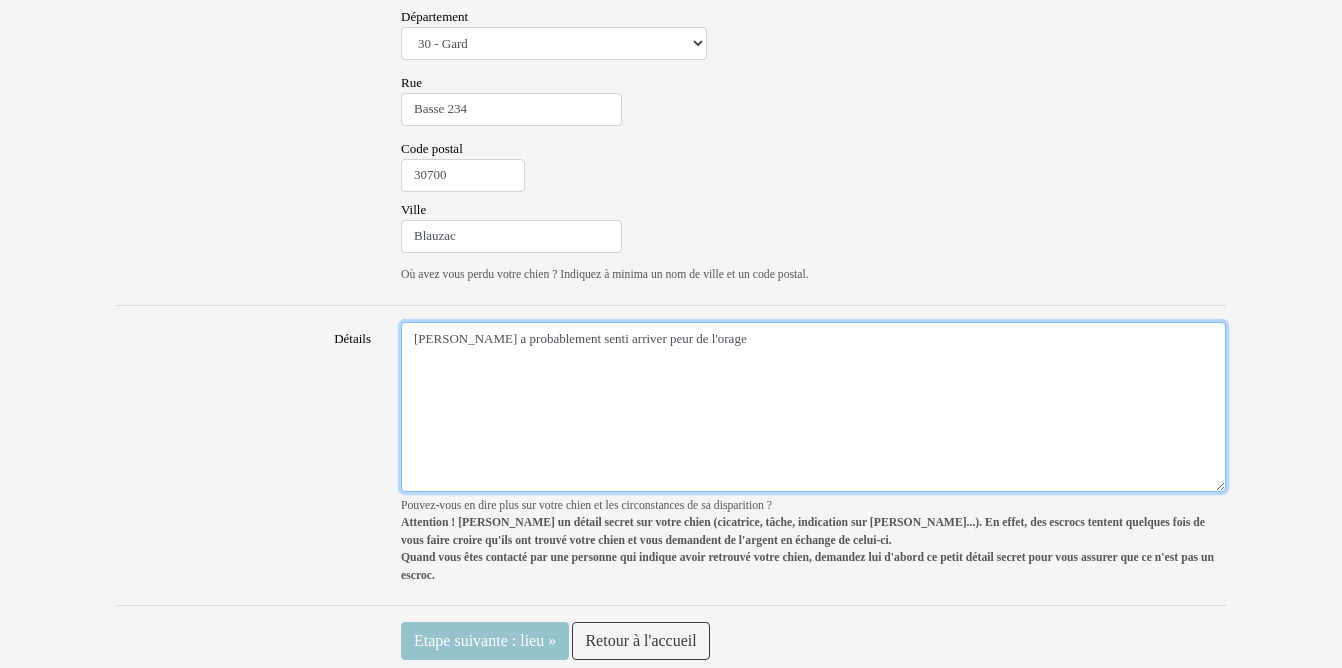 click on "Sookie a probablement senti arriver peur de l'orage" at bounding box center (813, 407) 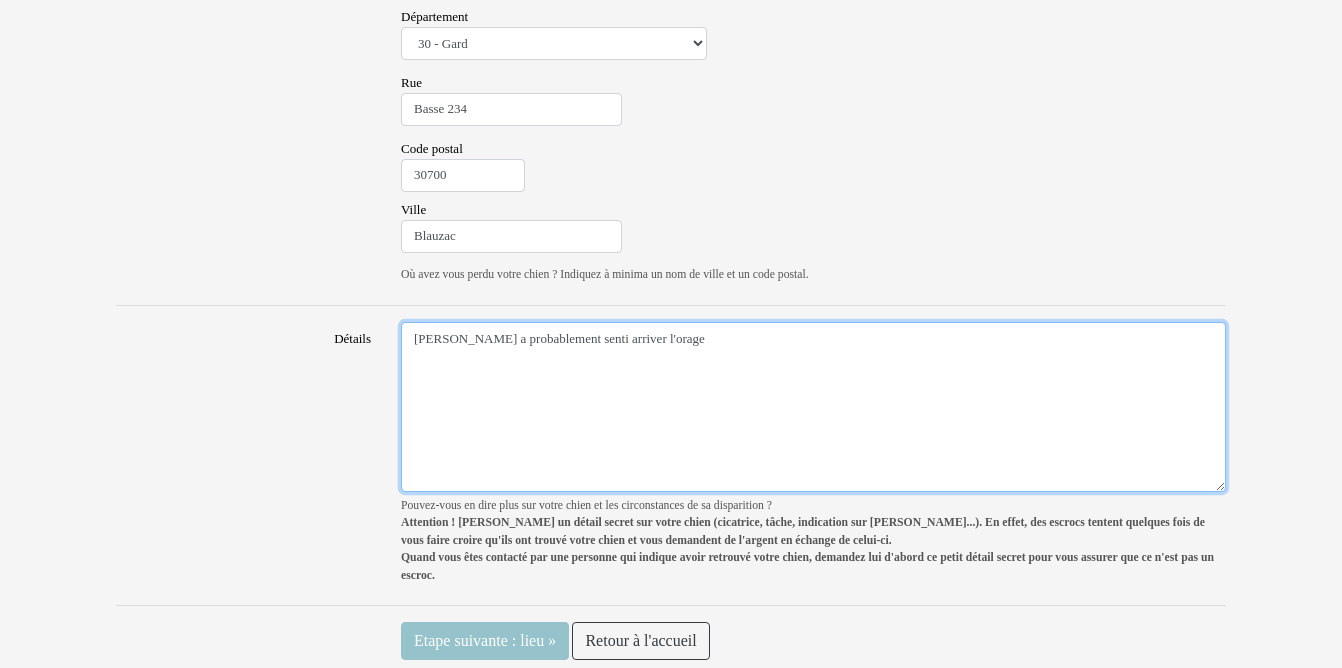 click on "Sookie a probablement senti arriver l'orage" at bounding box center [813, 407] 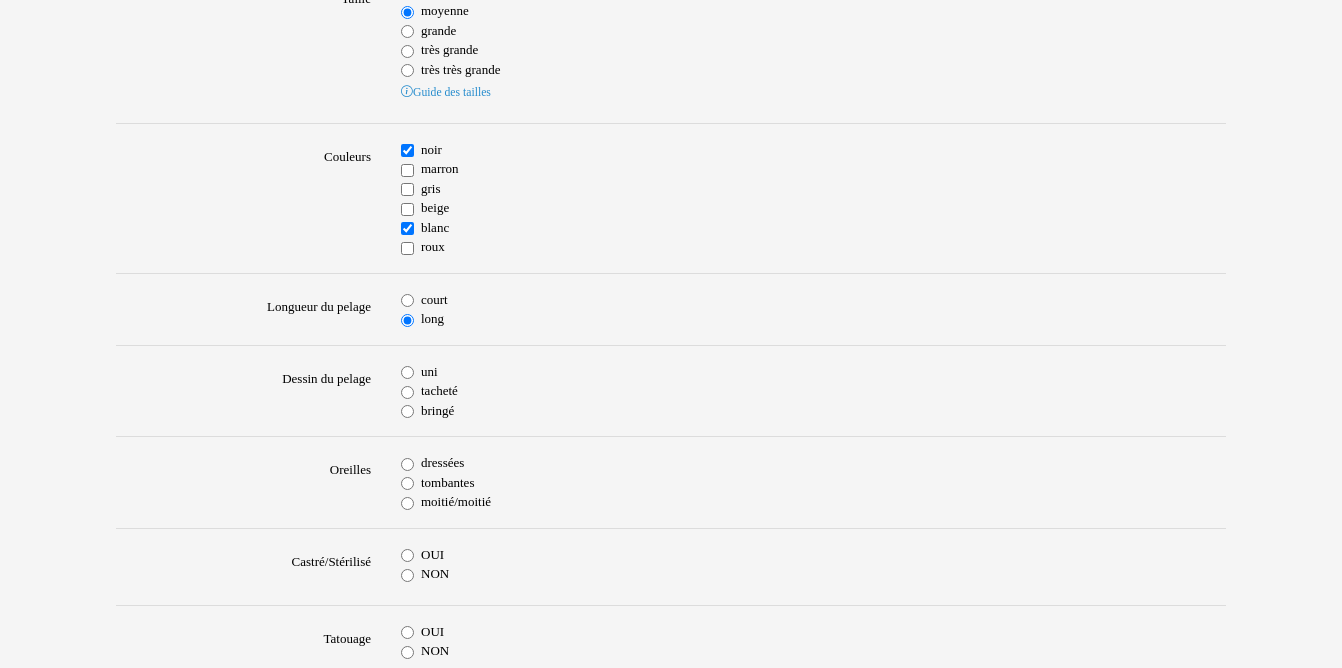 scroll, scrollTop: 609, scrollLeft: 0, axis: vertical 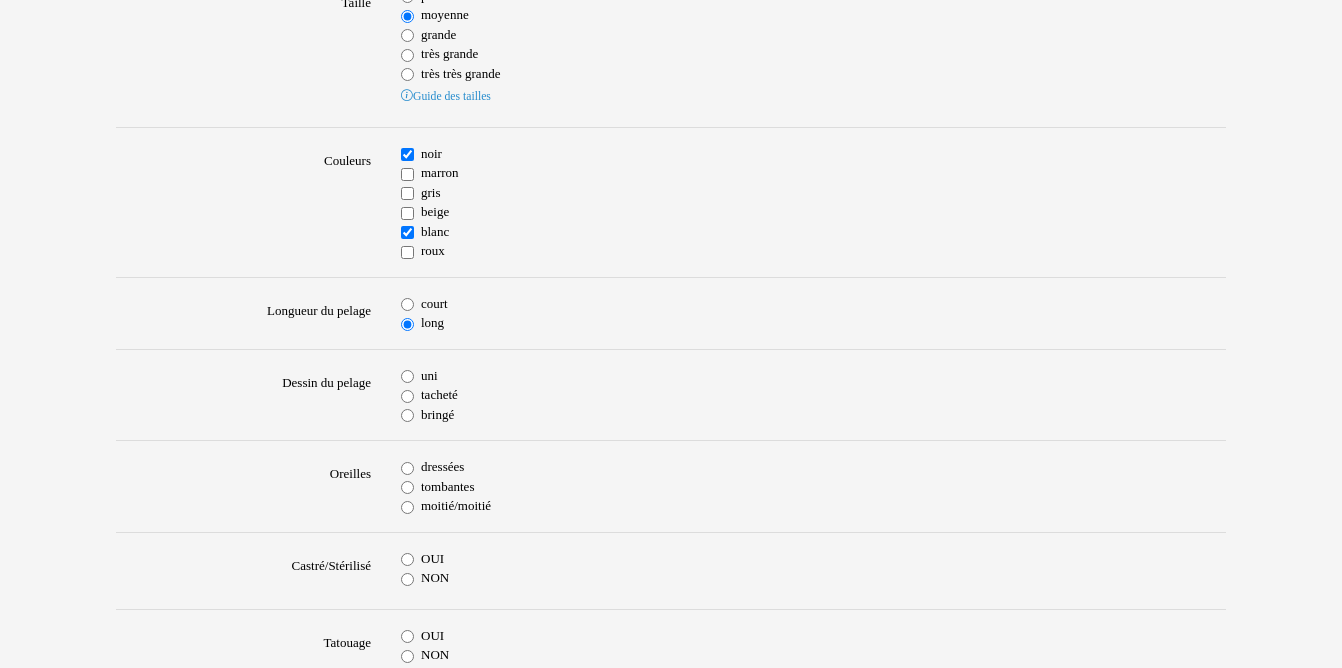 type on "Sookie a probablement senti arriver l'orage et s'est enfuie en début de matinée." 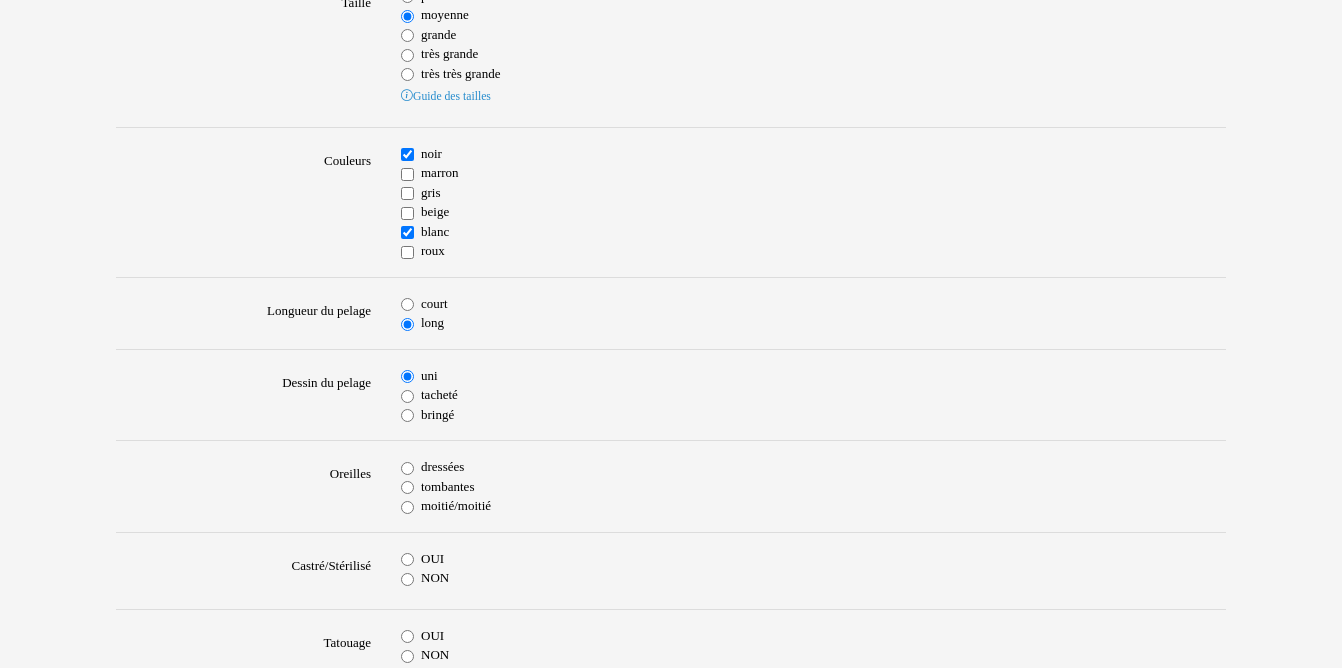 click on "uni" at bounding box center (407, 376) 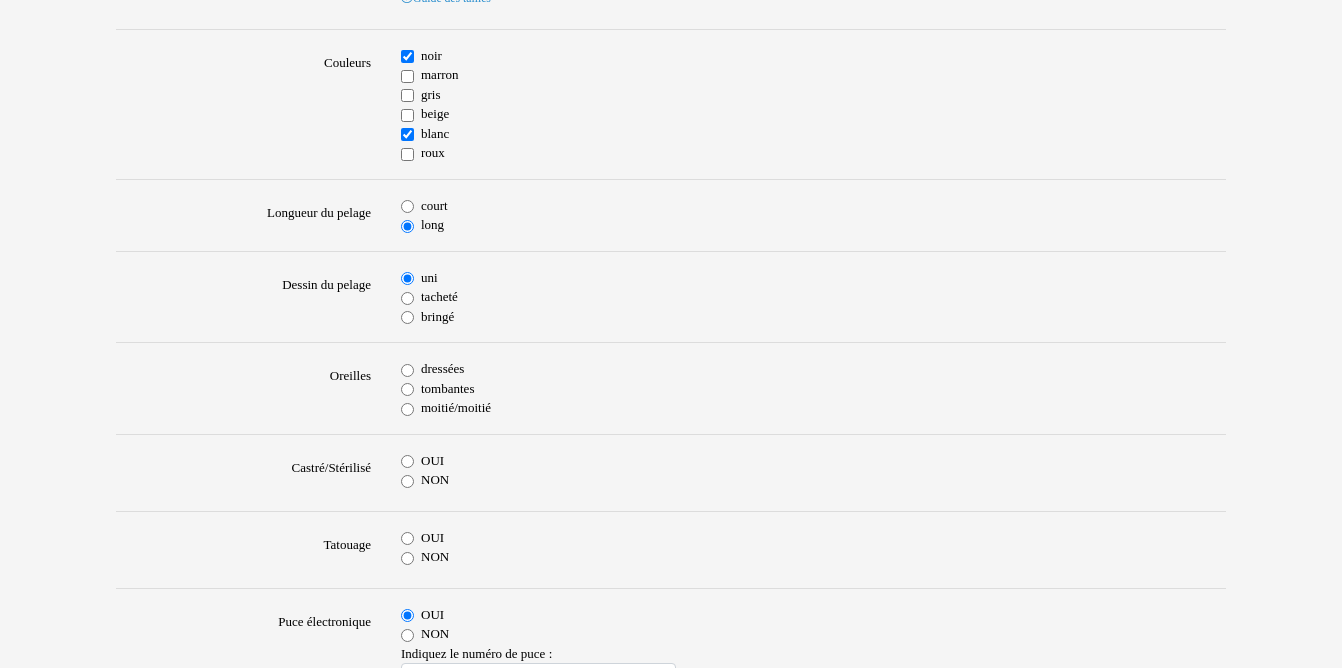 scroll, scrollTop: 712, scrollLeft: 0, axis: vertical 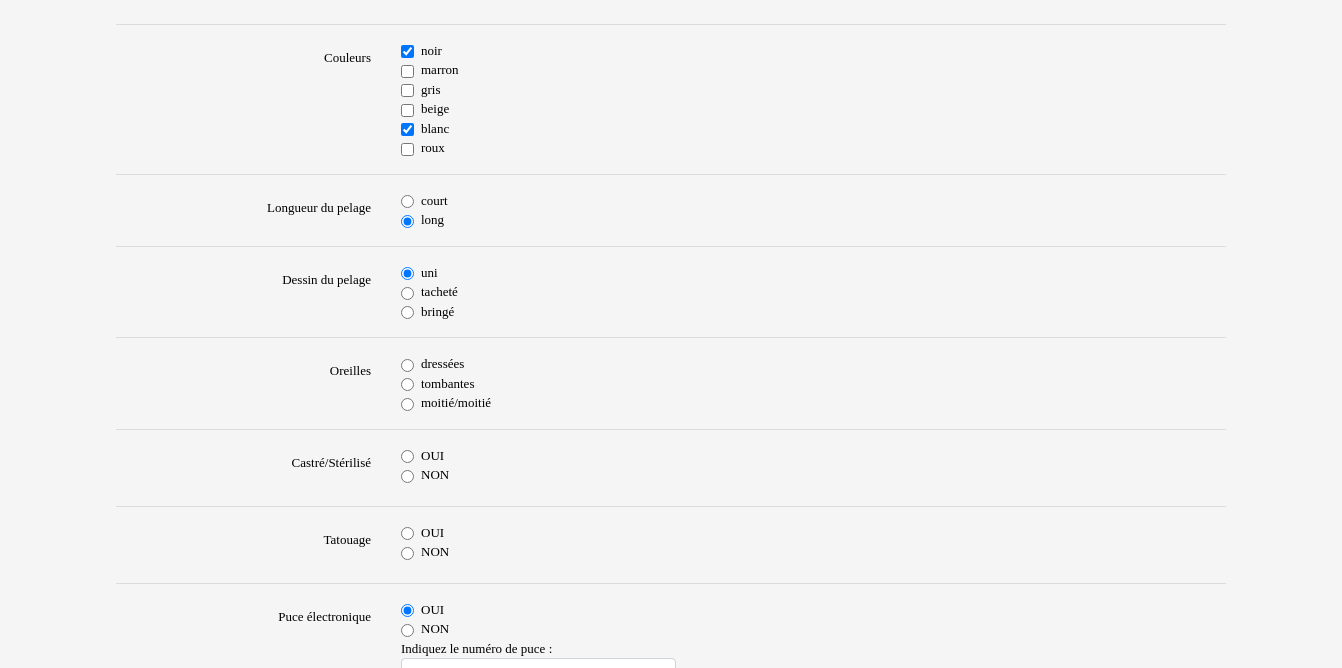 click on "moitié/moitié" at bounding box center [407, 404] 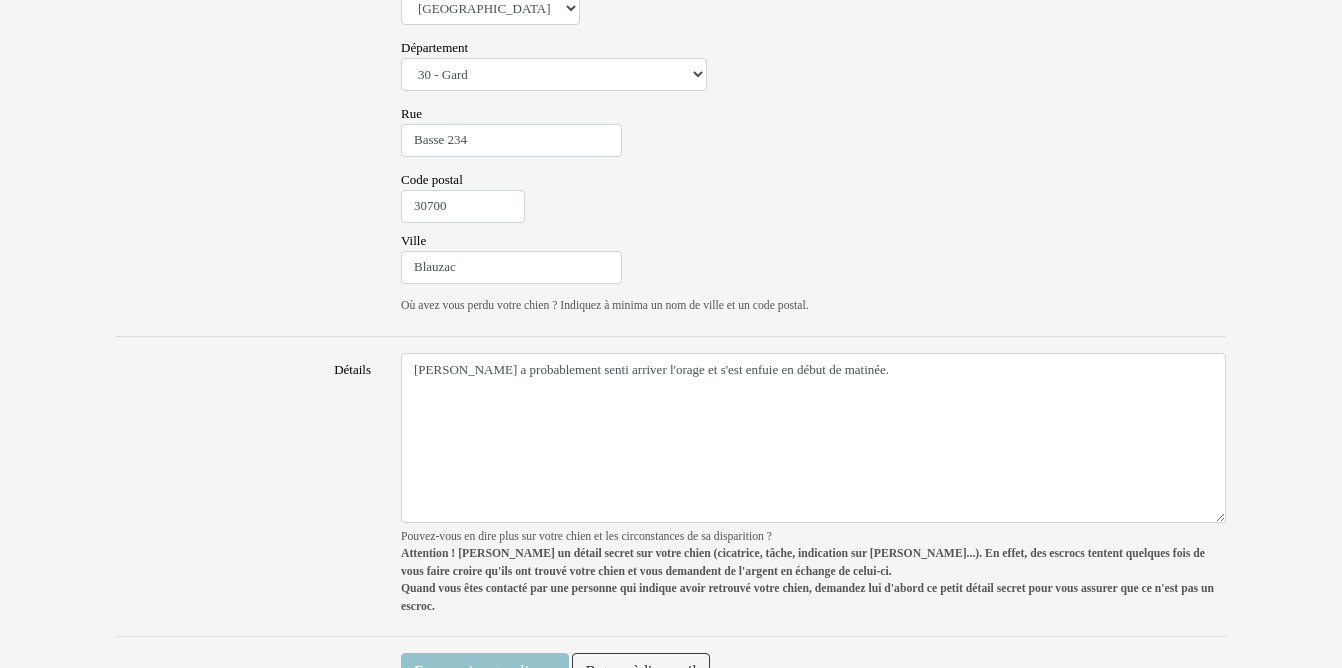 scroll, scrollTop: 1630, scrollLeft: 0, axis: vertical 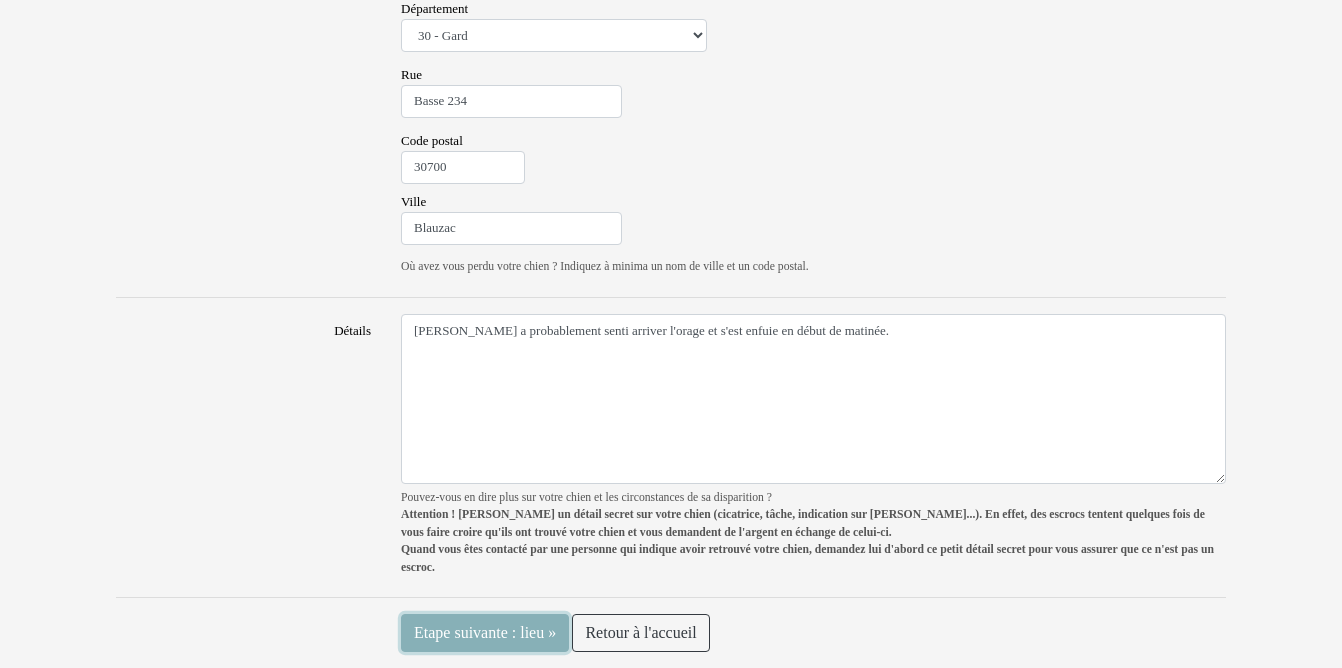 click on "Etape suivante : lieu »" at bounding box center (485, 633) 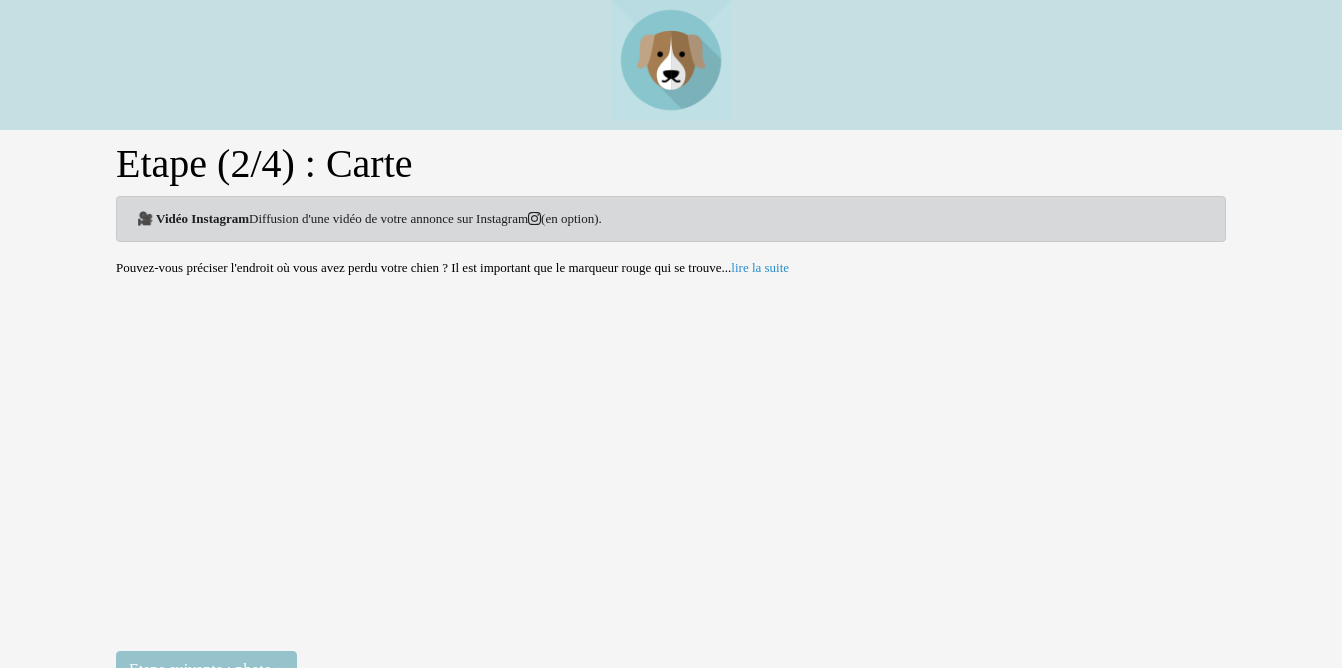 scroll, scrollTop: 0, scrollLeft: 0, axis: both 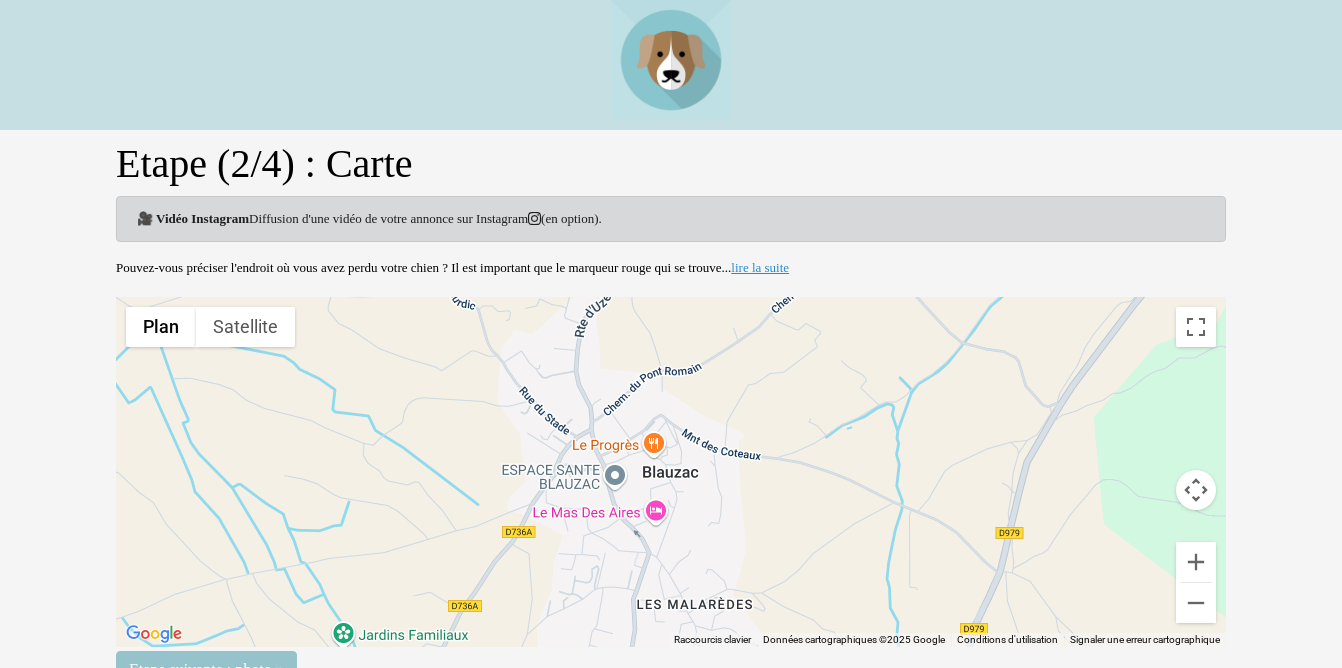click on "lire la suite" at bounding box center (760, 267) 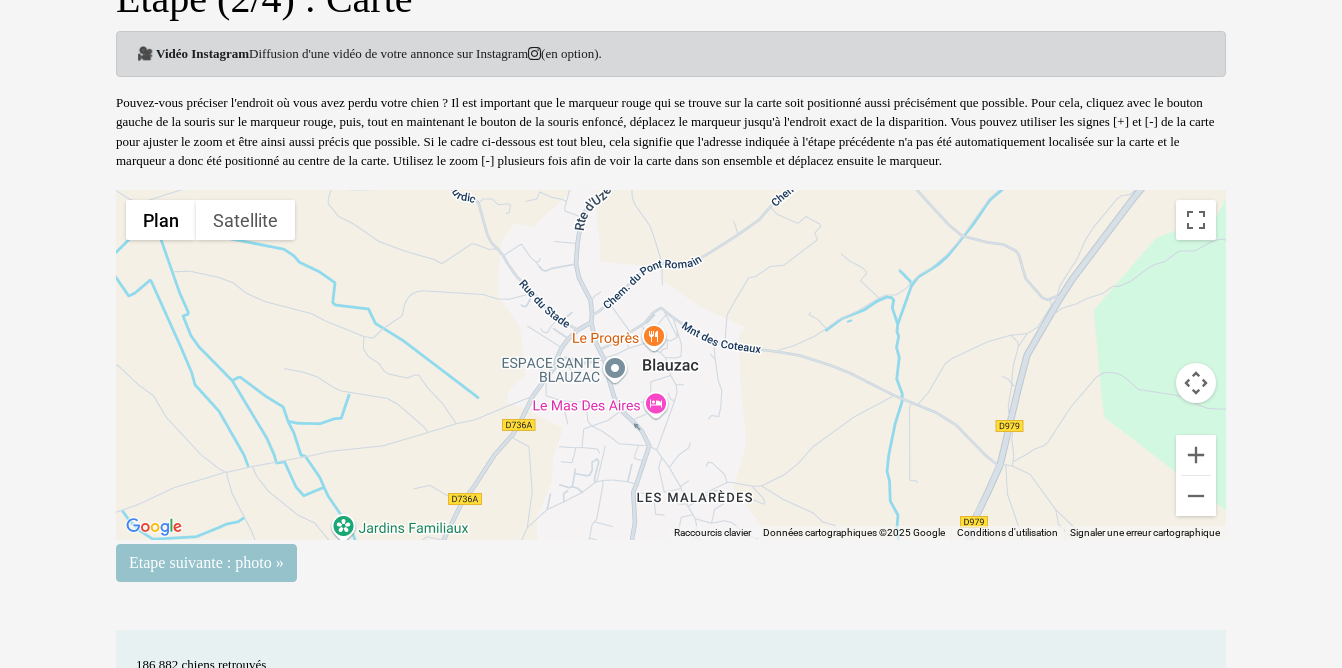 scroll, scrollTop: 177, scrollLeft: 0, axis: vertical 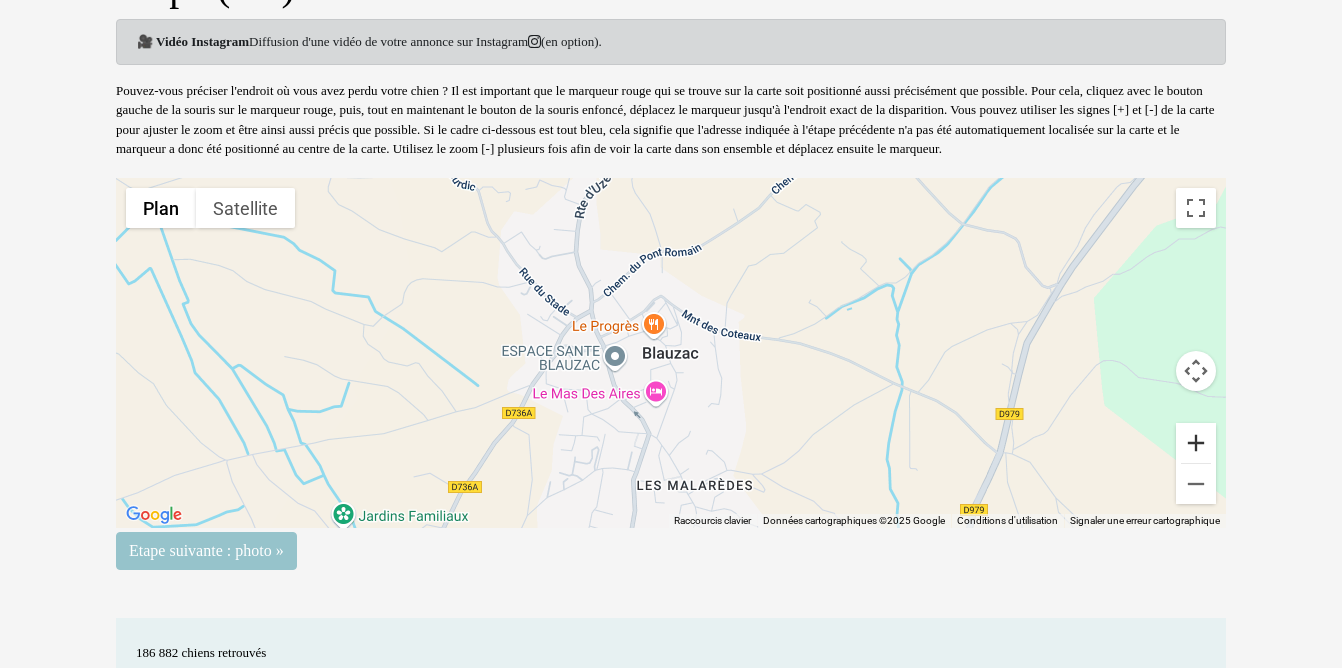 click at bounding box center (1196, 443) 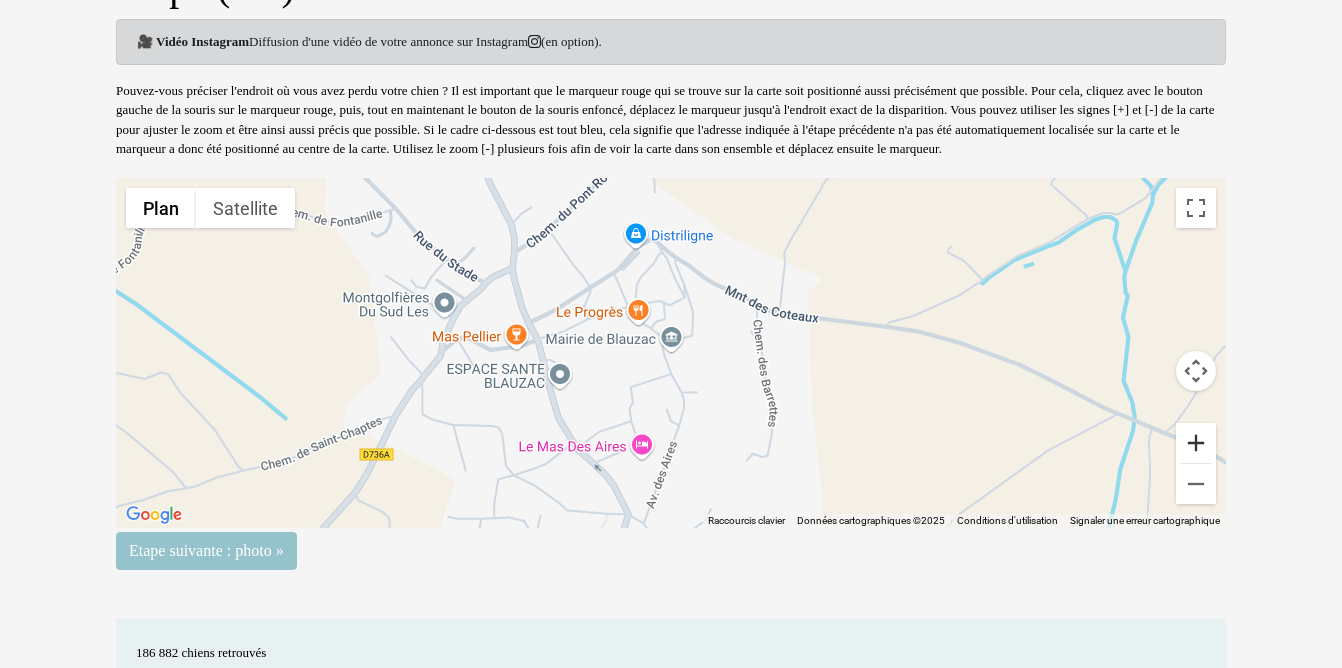 click at bounding box center [1196, 443] 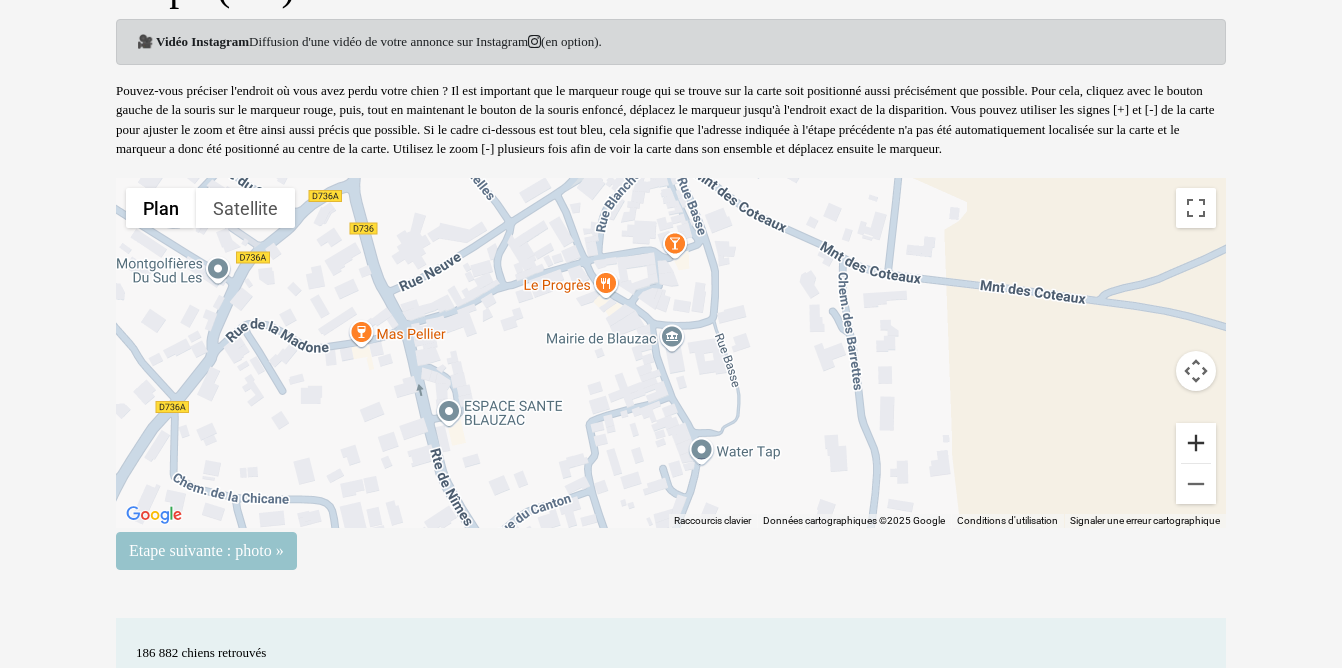 type 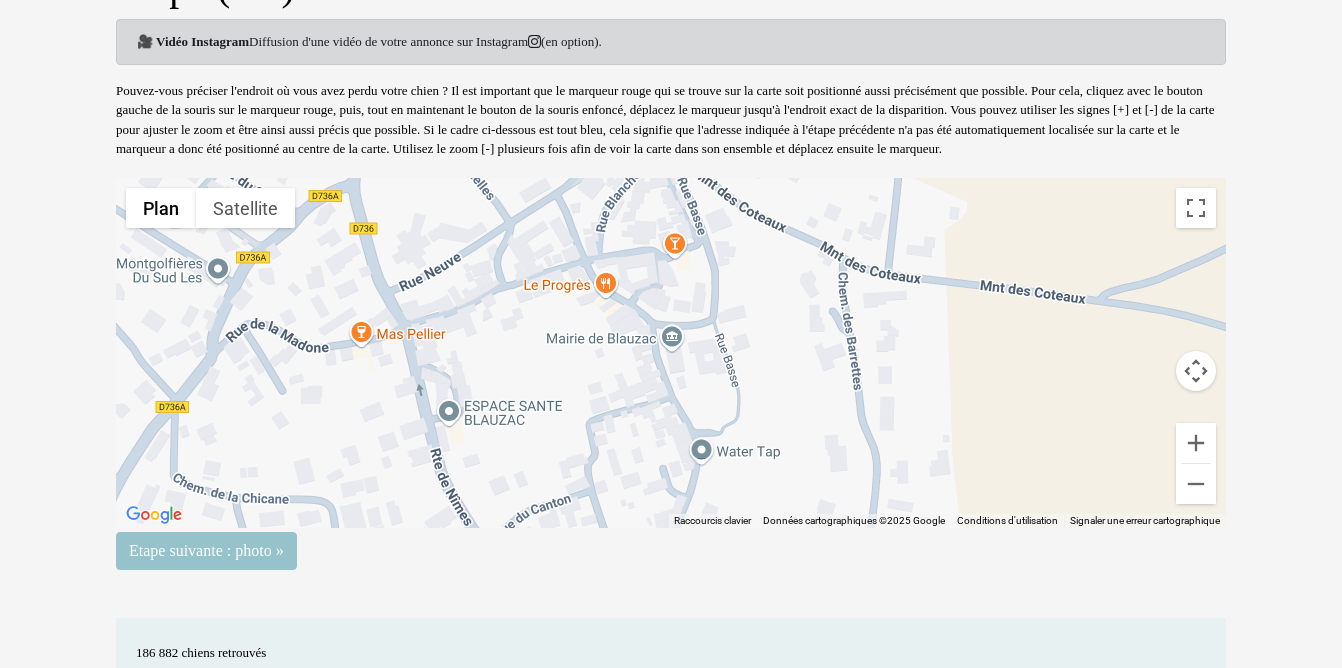 drag, startPoint x: 669, startPoint y: 356, endPoint x: 733, endPoint y: 381, distance: 68.70953 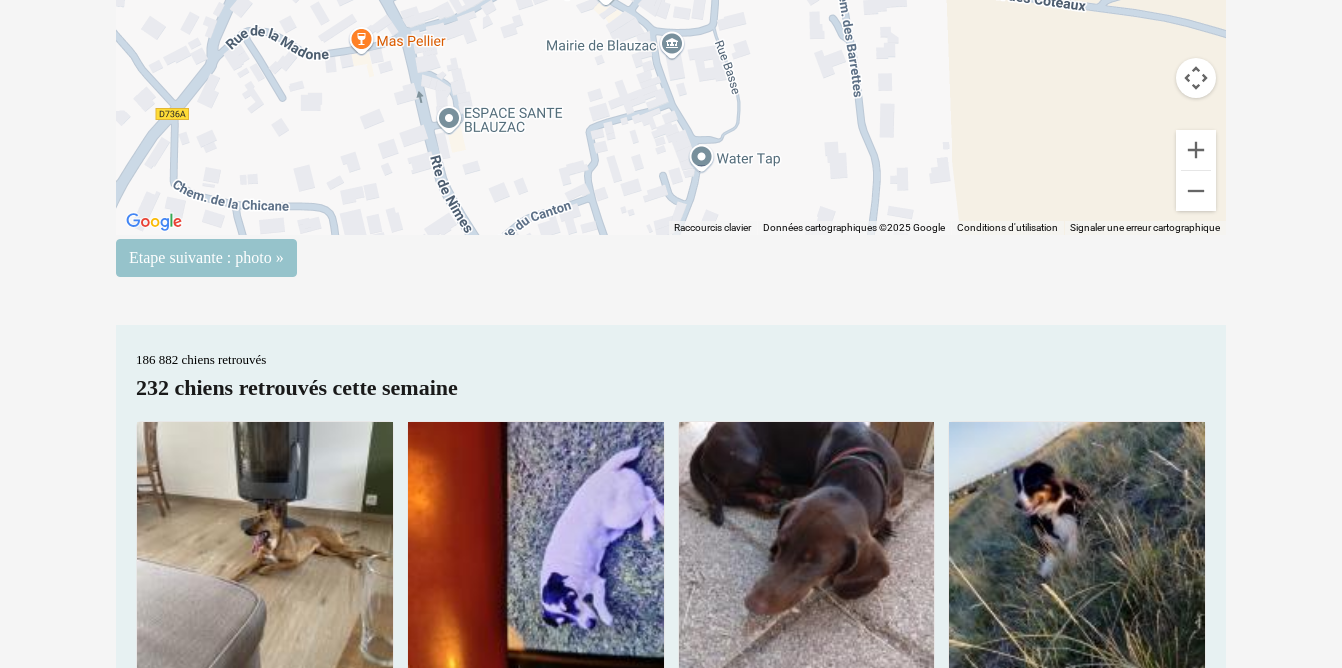 scroll, scrollTop: 474, scrollLeft: 0, axis: vertical 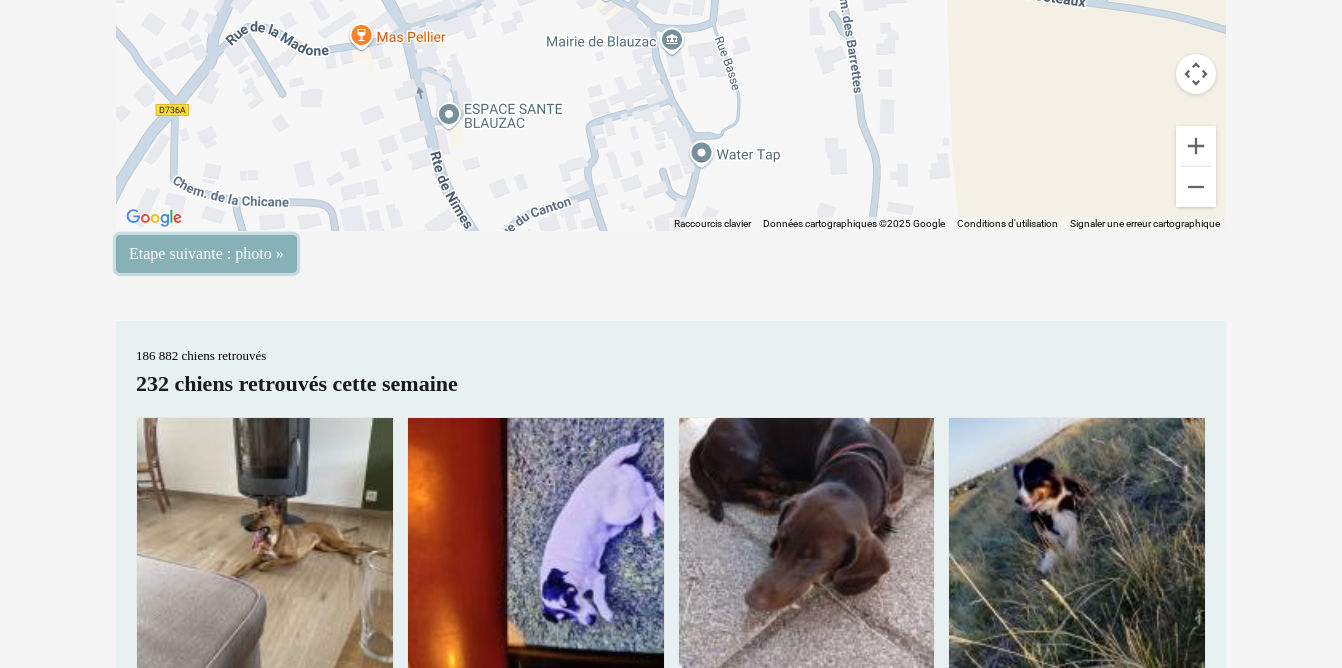 click on "Etape suivante : photo »" at bounding box center (206, 254) 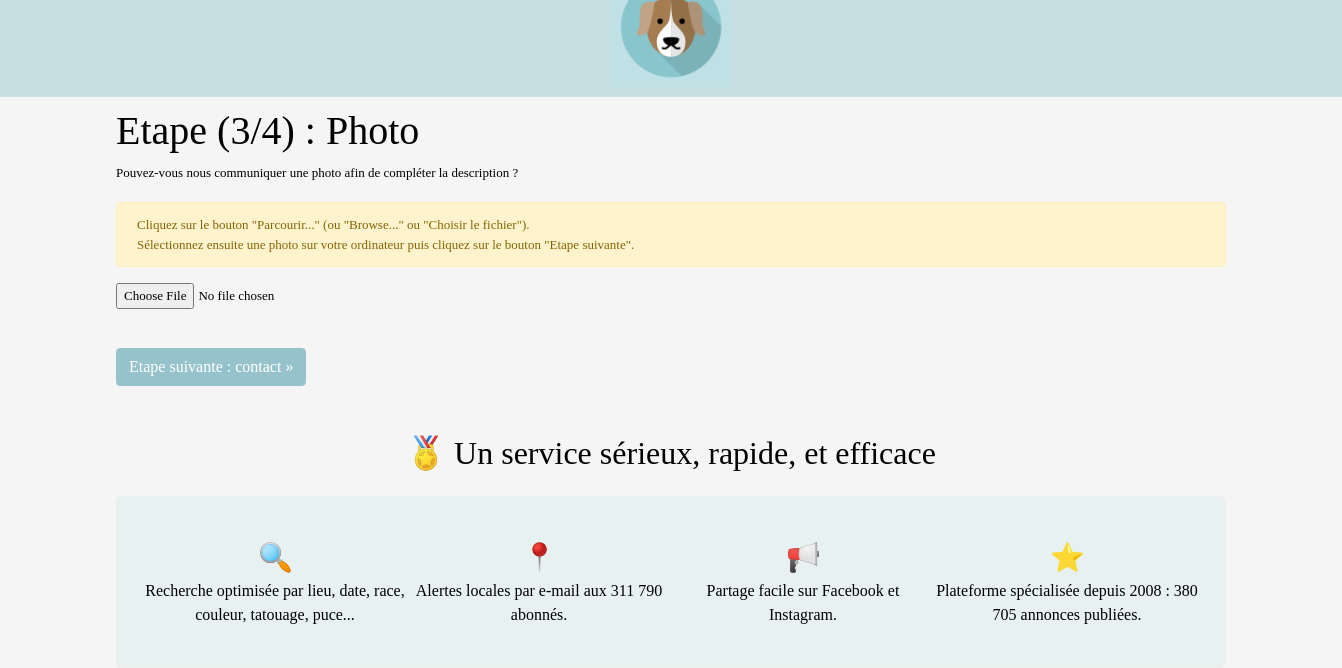 scroll, scrollTop: 57, scrollLeft: 0, axis: vertical 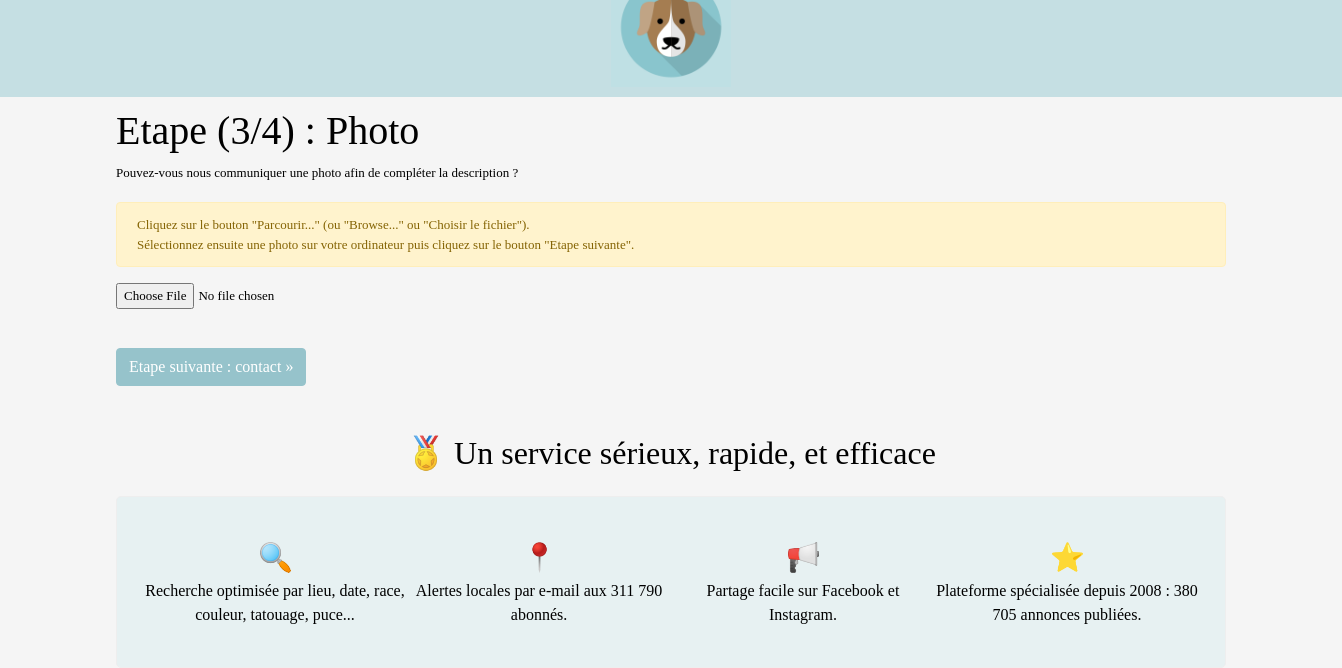 click at bounding box center (671, 296) 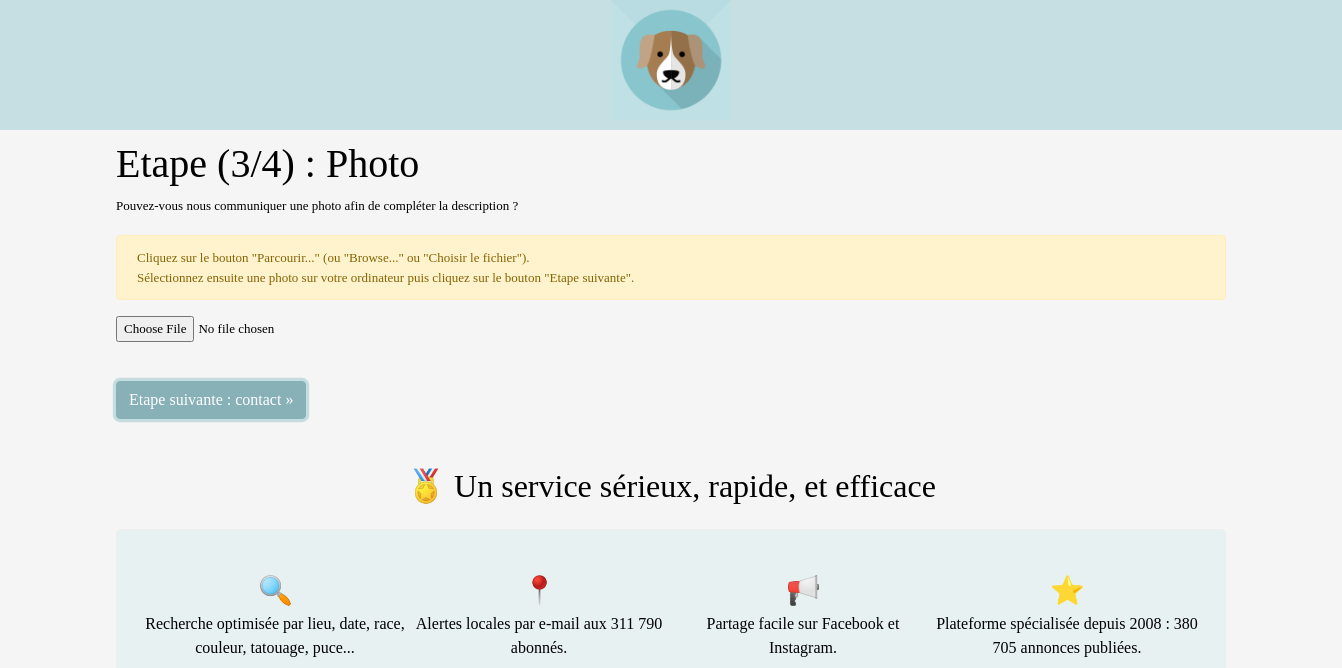click on "Etape suivante : contact »" at bounding box center (211, 400) 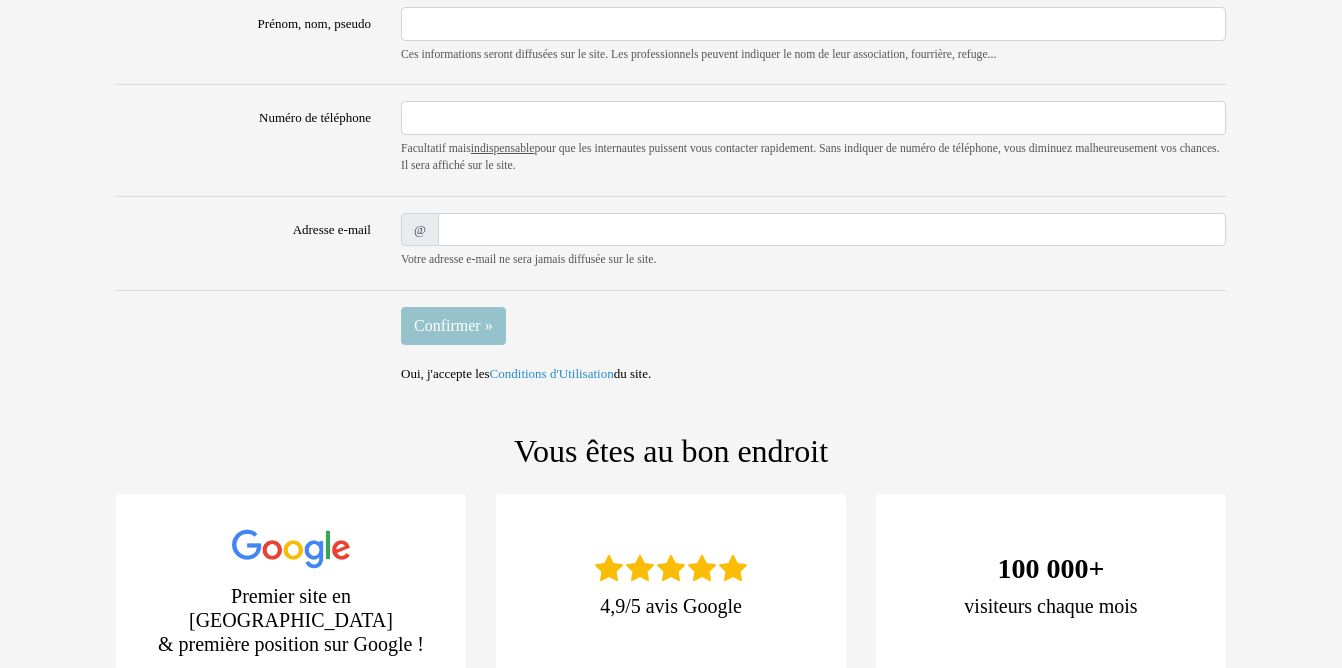 scroll, scrollTop: 268, scrollLeft: 0, axis: vertical 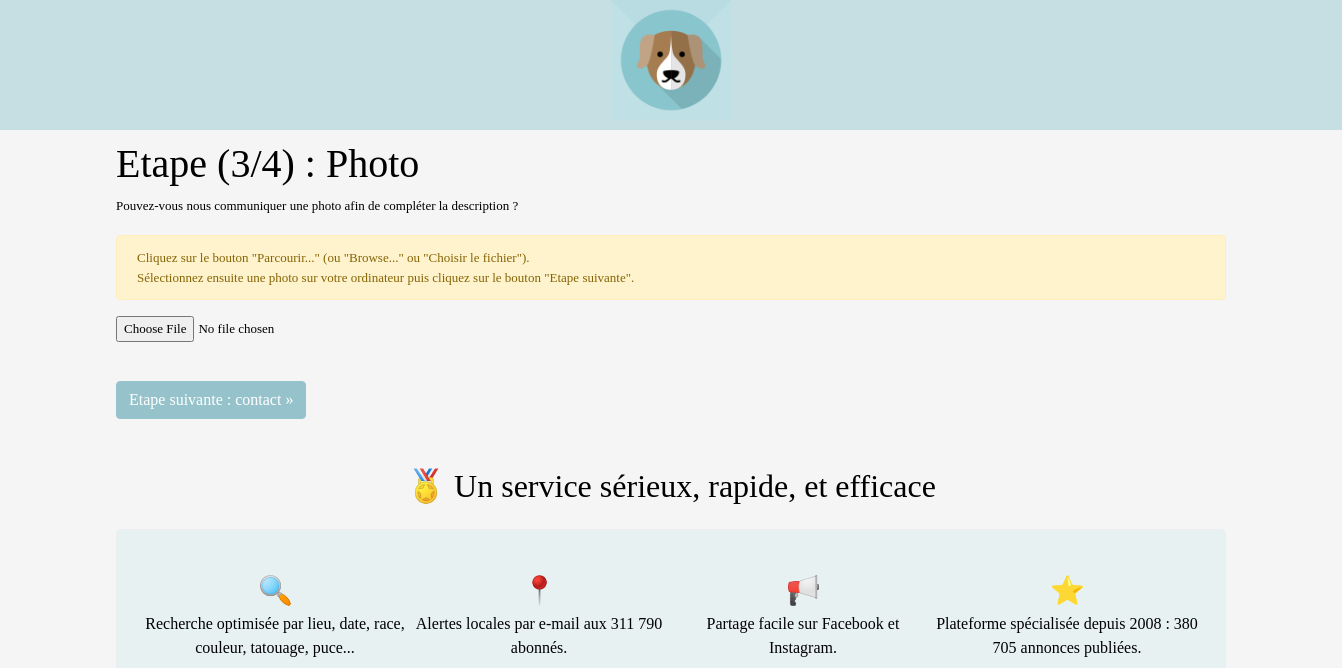 click at bounding box center [671, 329] 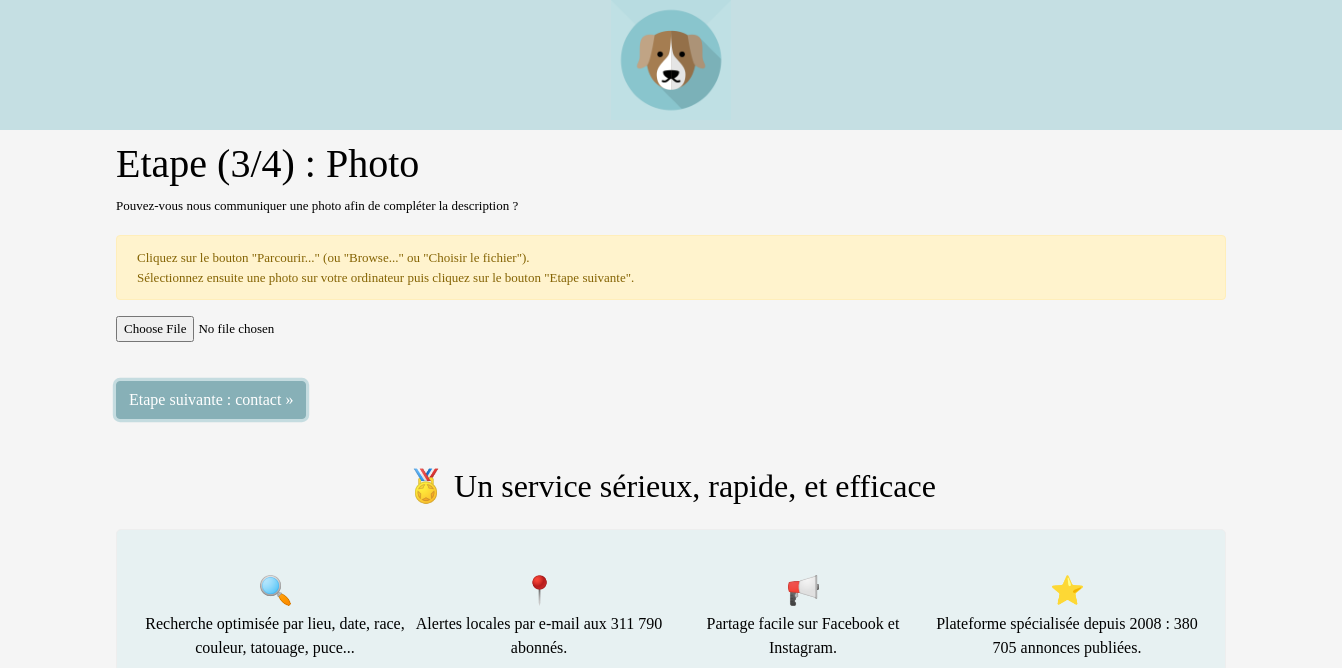click on "Etape suivante : contact »" at bounding box center [211, 400] 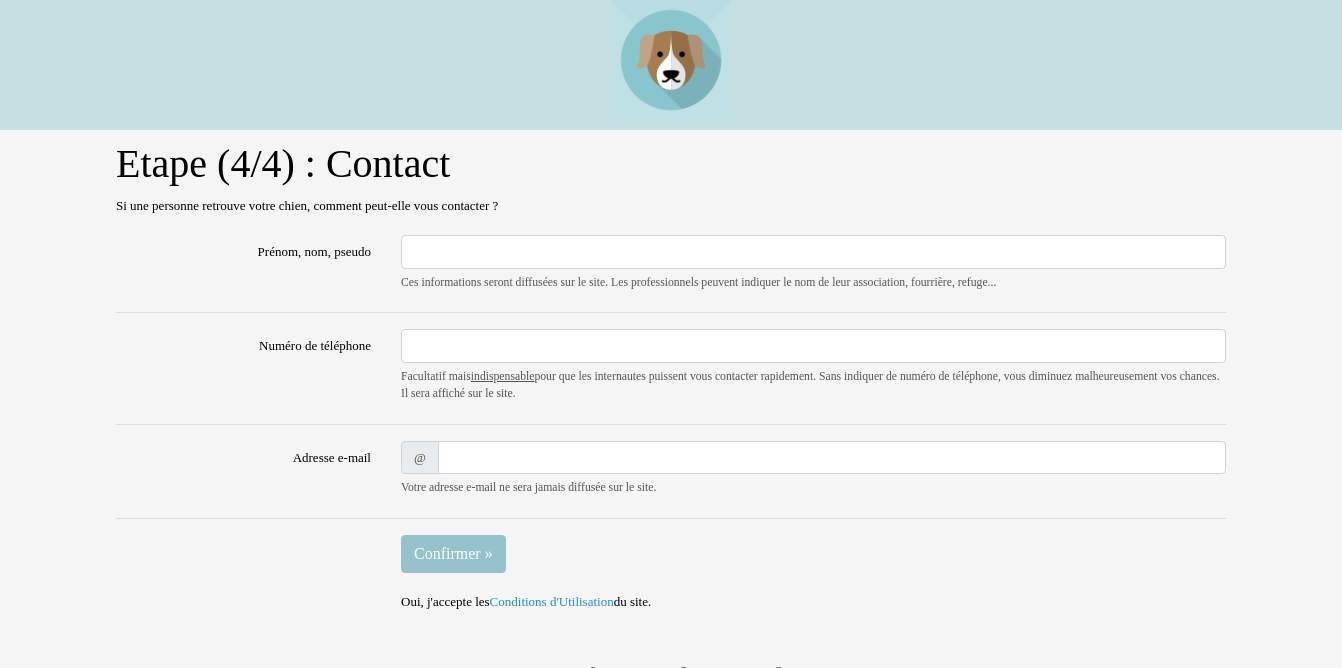 scroll, scrollTop: 0, scrollLeft: 0, axis: both 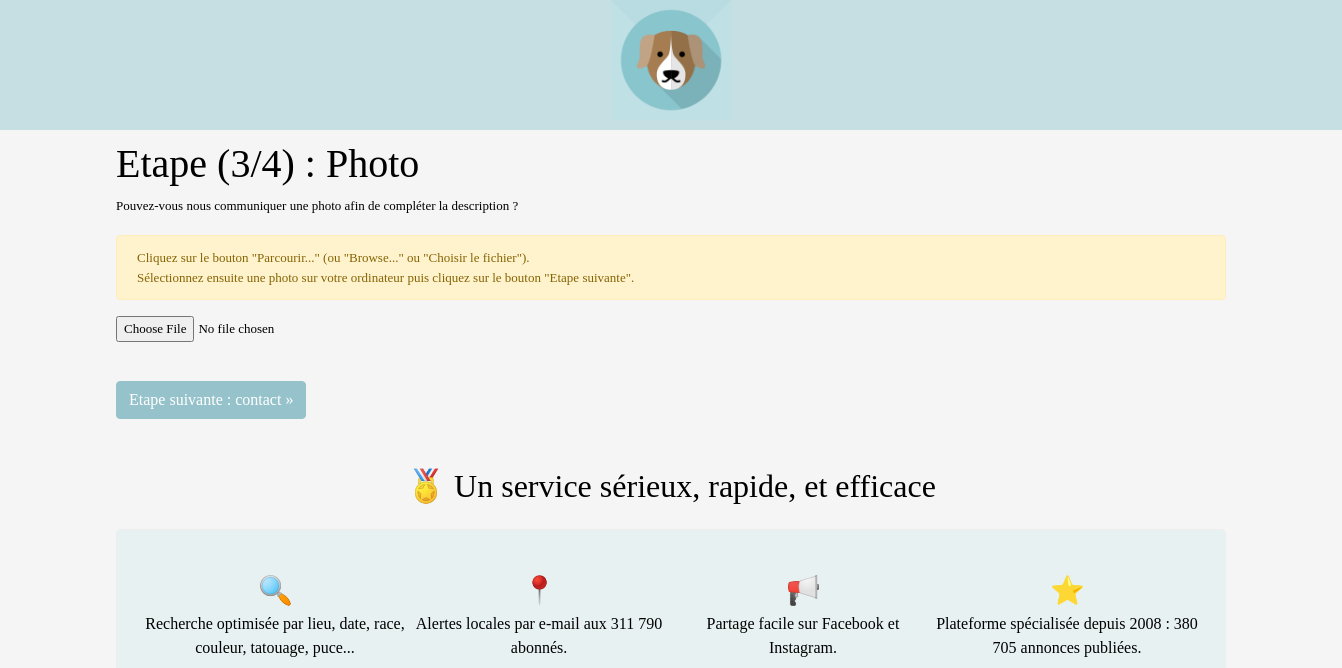 click at bounding box center (671, 329) 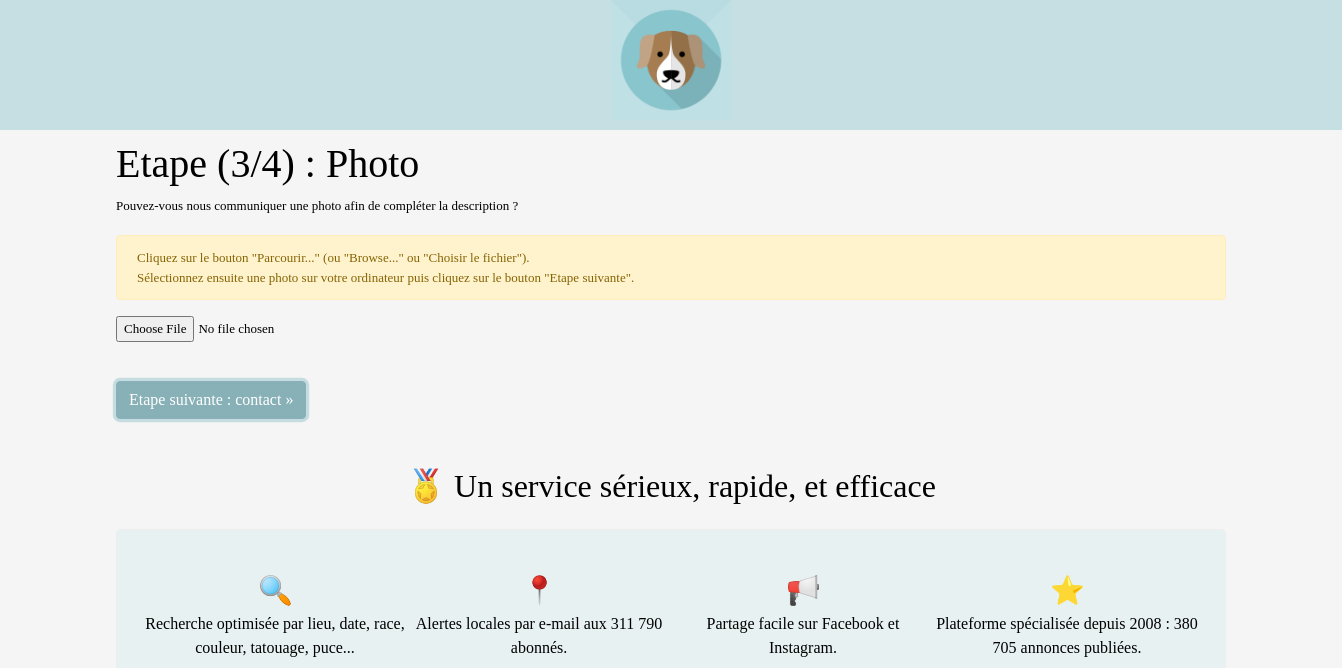 click on "Etape suivante : contact »" at bounding box center [211, 400] 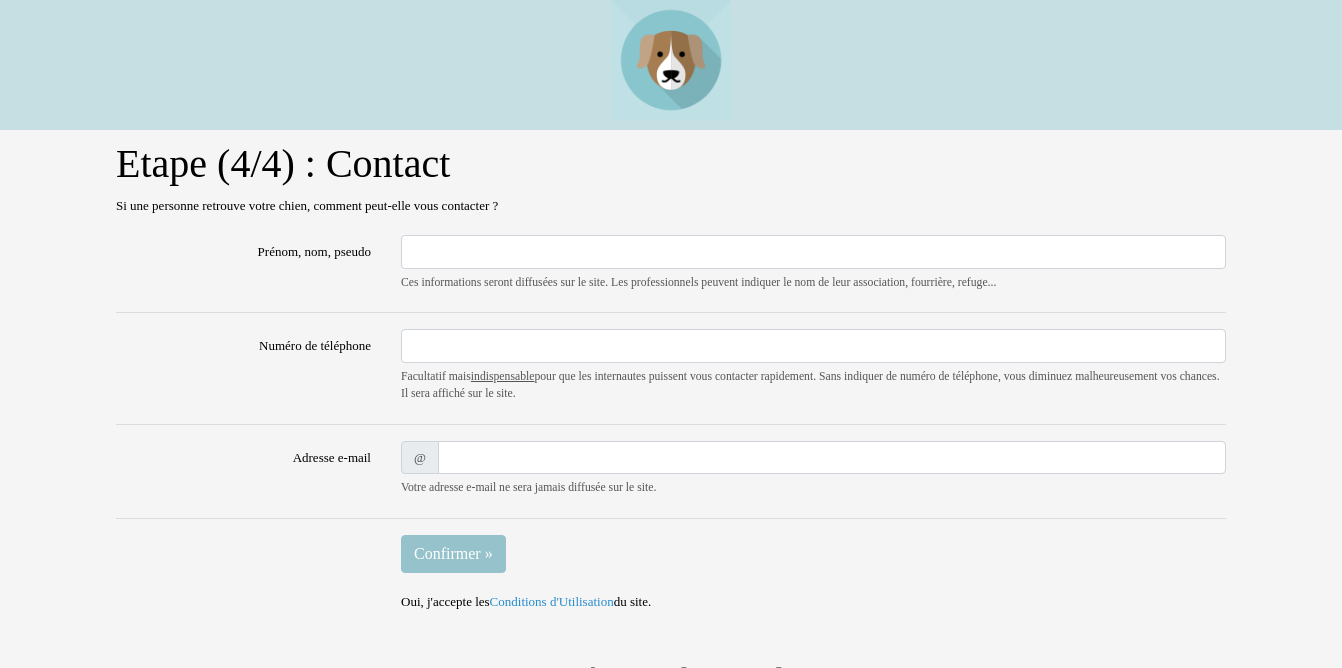 scroll, scrollTop: 0, scrollLeft: 0, axis: both 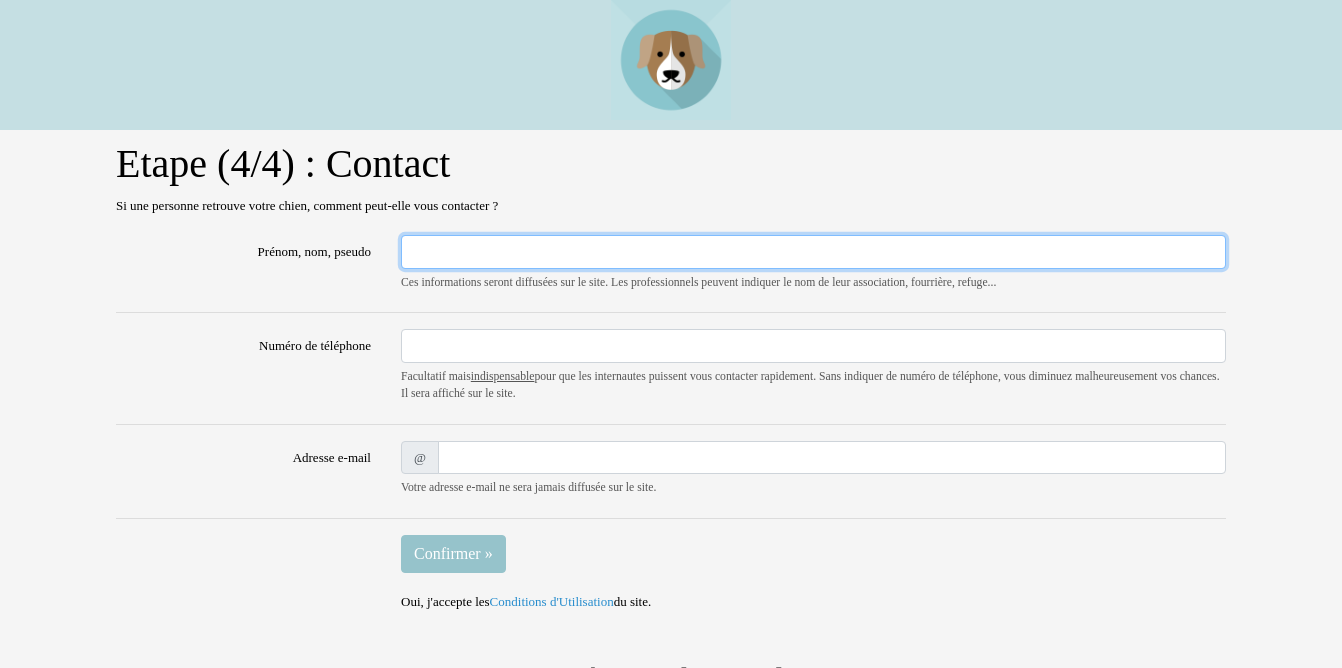 click on "Prénom, nom, pseudo" at bounding box center (813, 252) 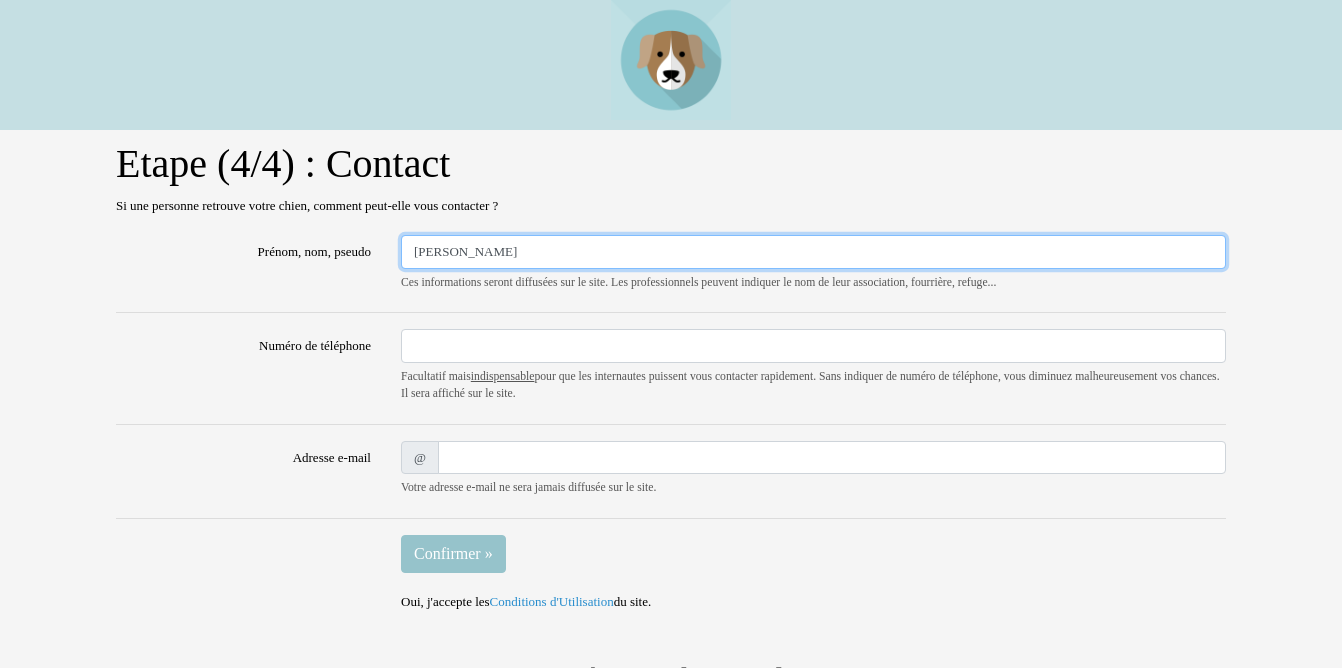 type on "[PERSON_NAME]" 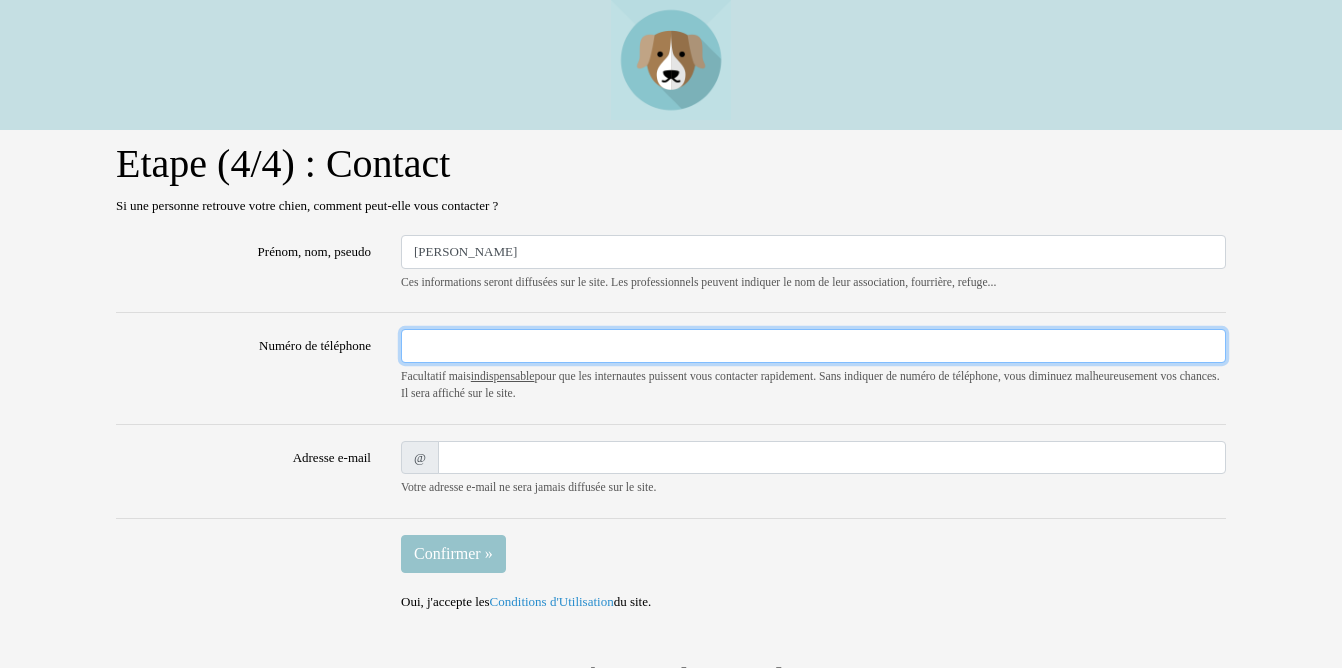click on "Numéro de téléphone" at bounding box center [813, 346] 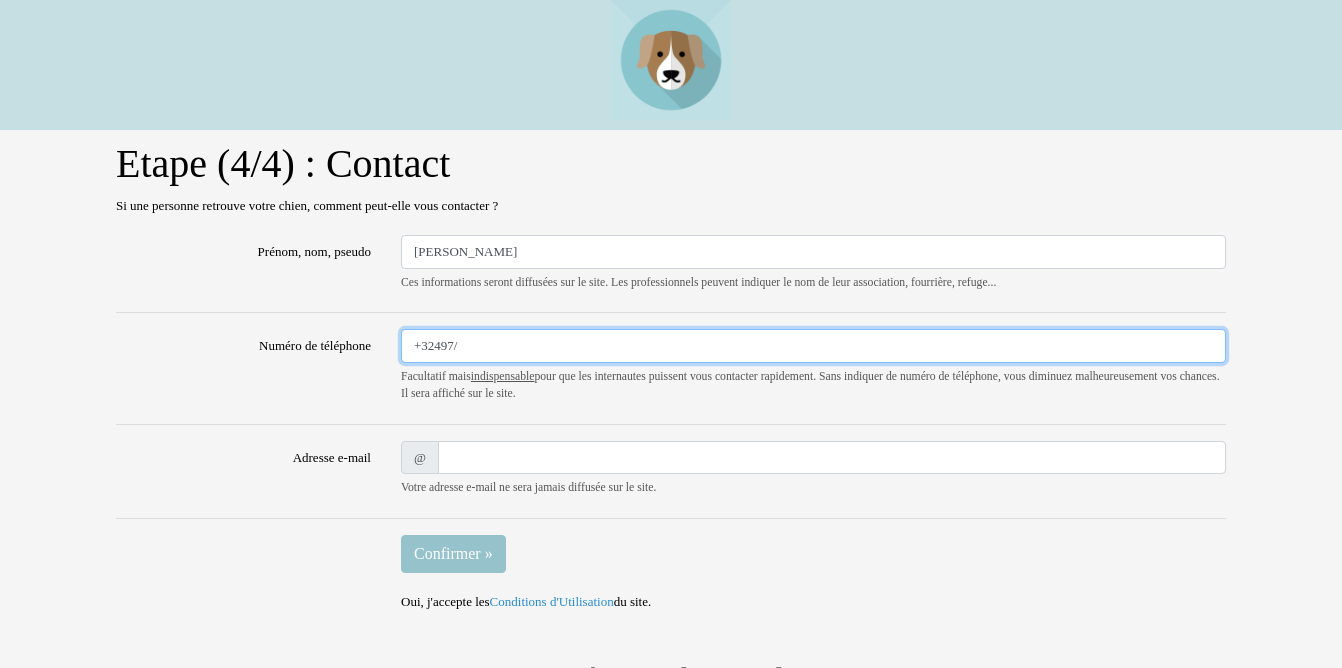 click on "+32497/" at bounding box center [813, 346] 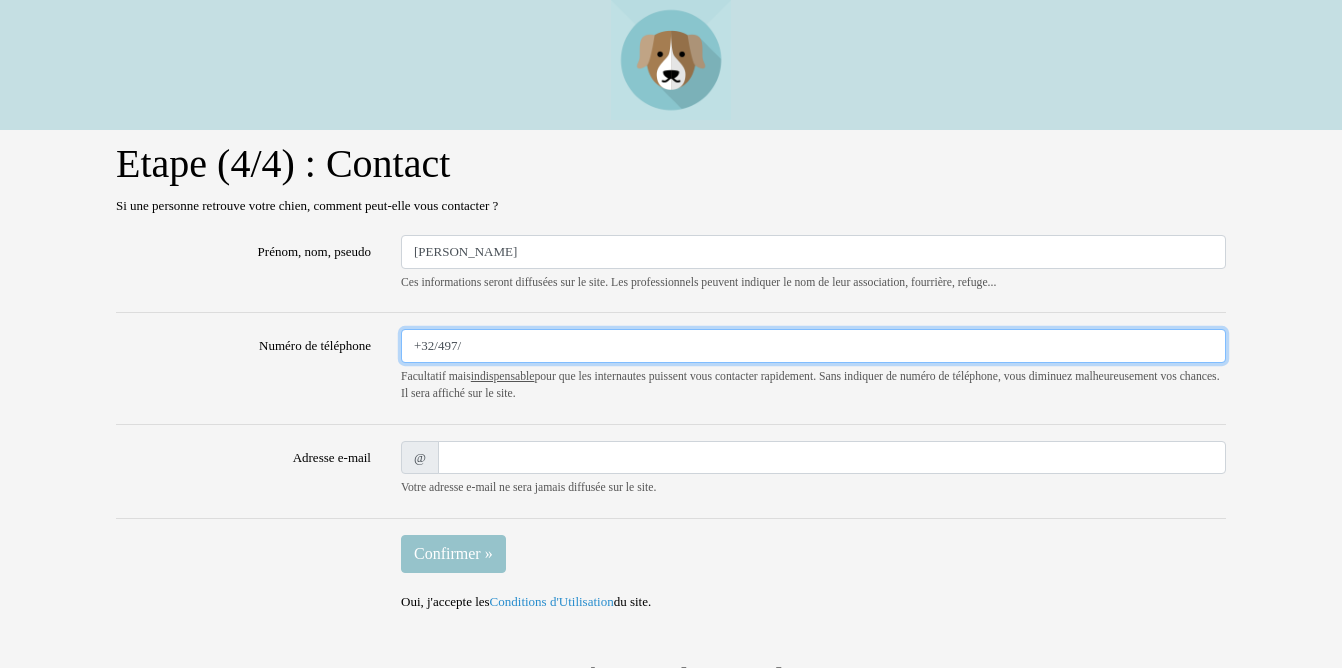click on "+32/497/" at bounding box center [813, 346] 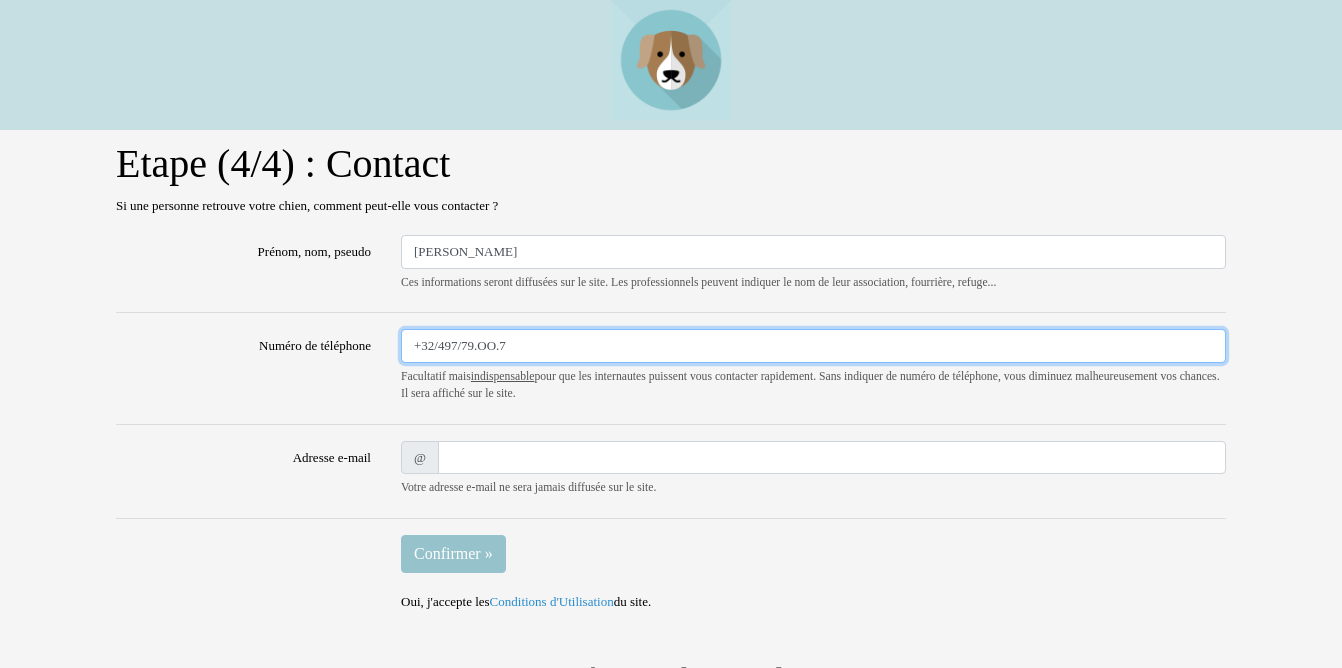 click on "+32/497/79.OO.7" at bounding box center (813, 346) 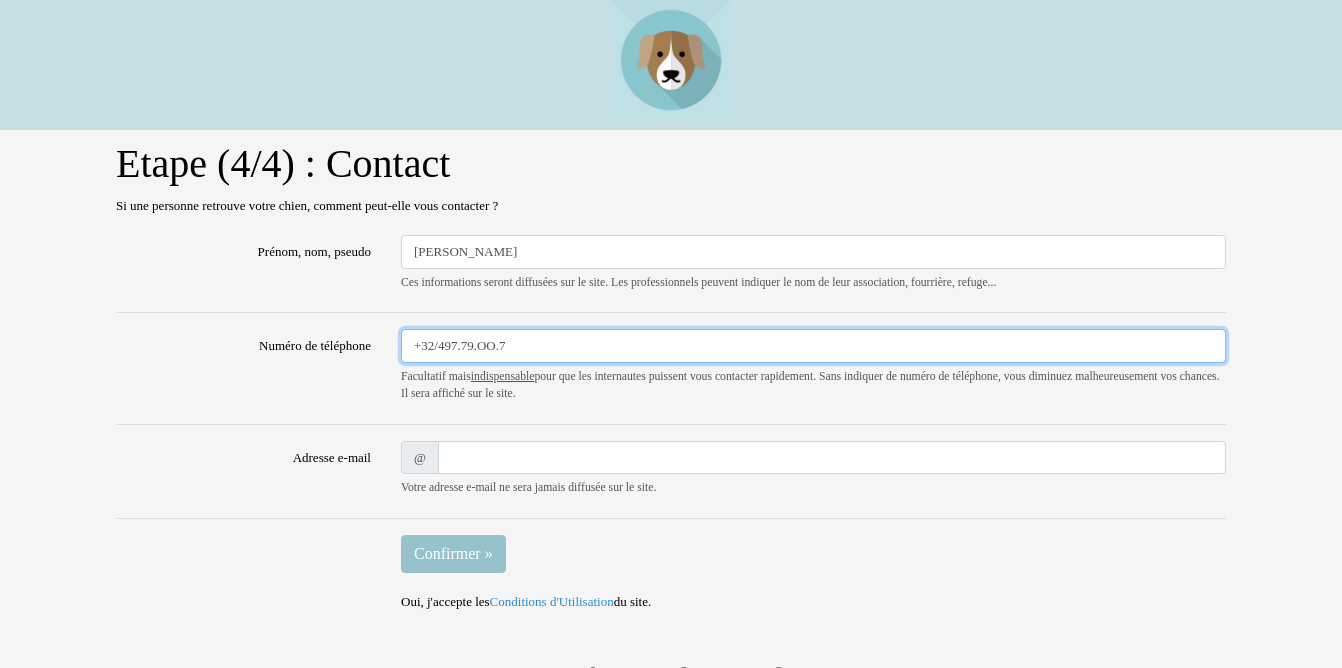 click on "+32/497.79.OO.7" at bounding box center [813, 346] 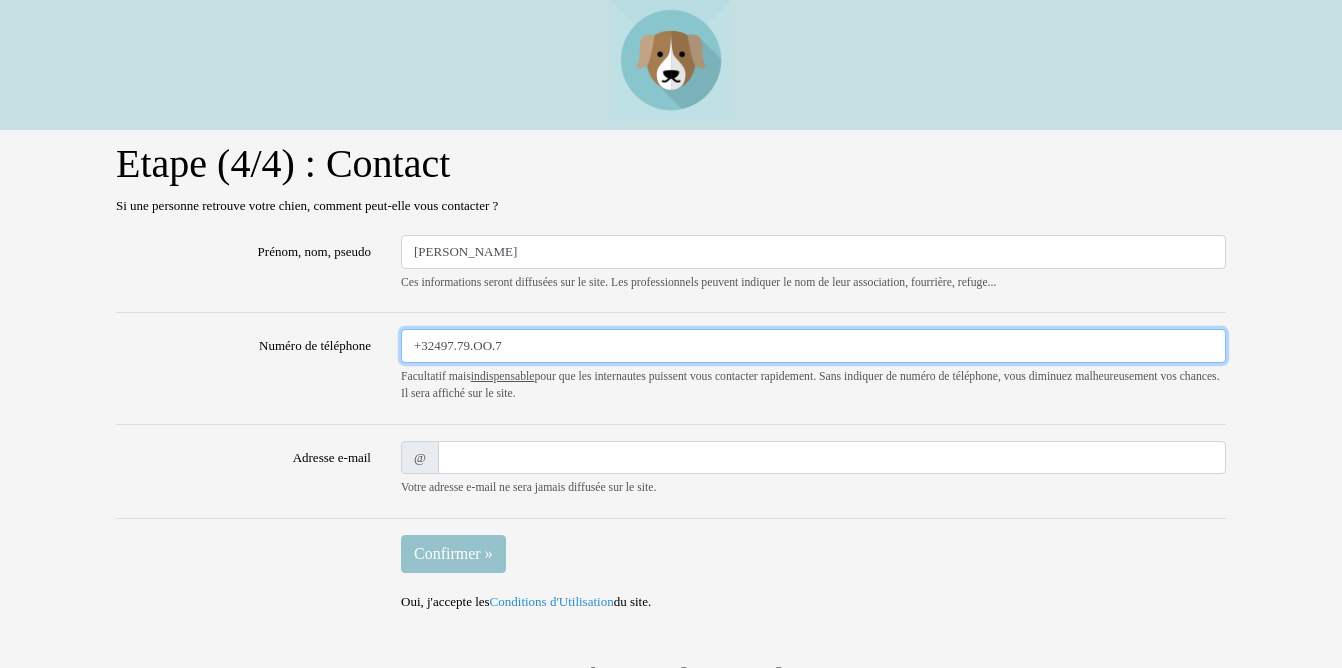 click on "+32497.79.OO.7" at bounding box center (813, 346) 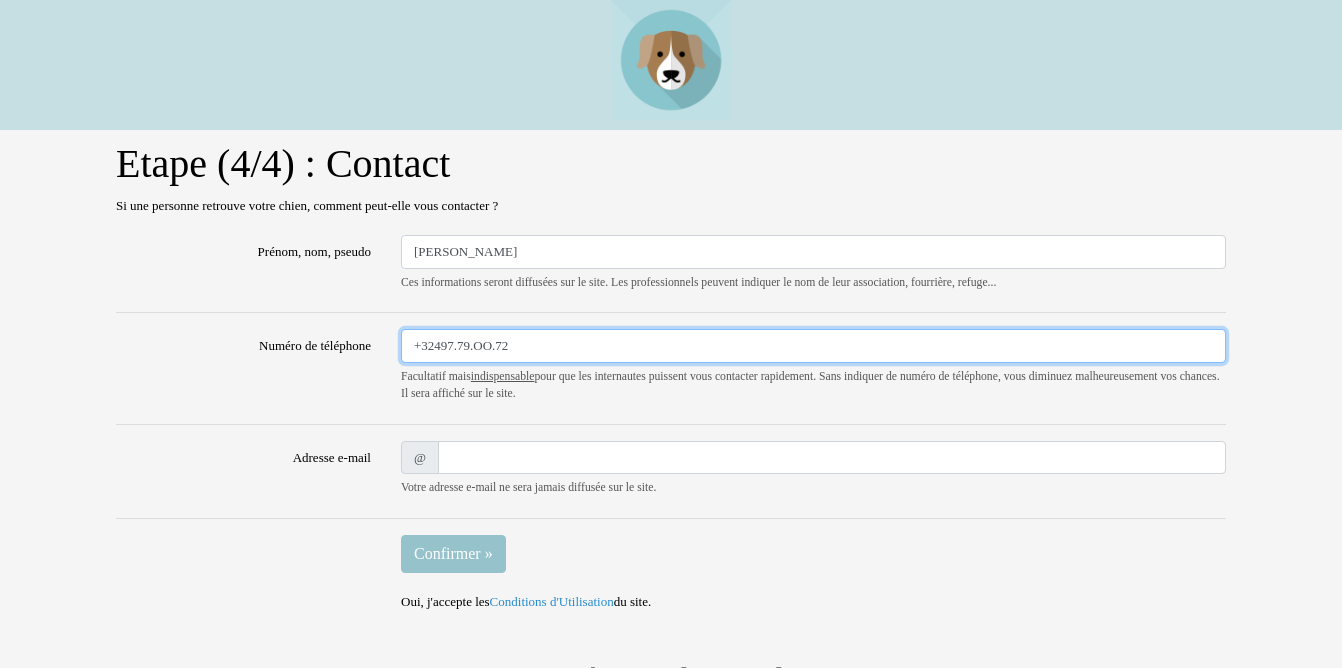 type on "+32497.79.OO.72" 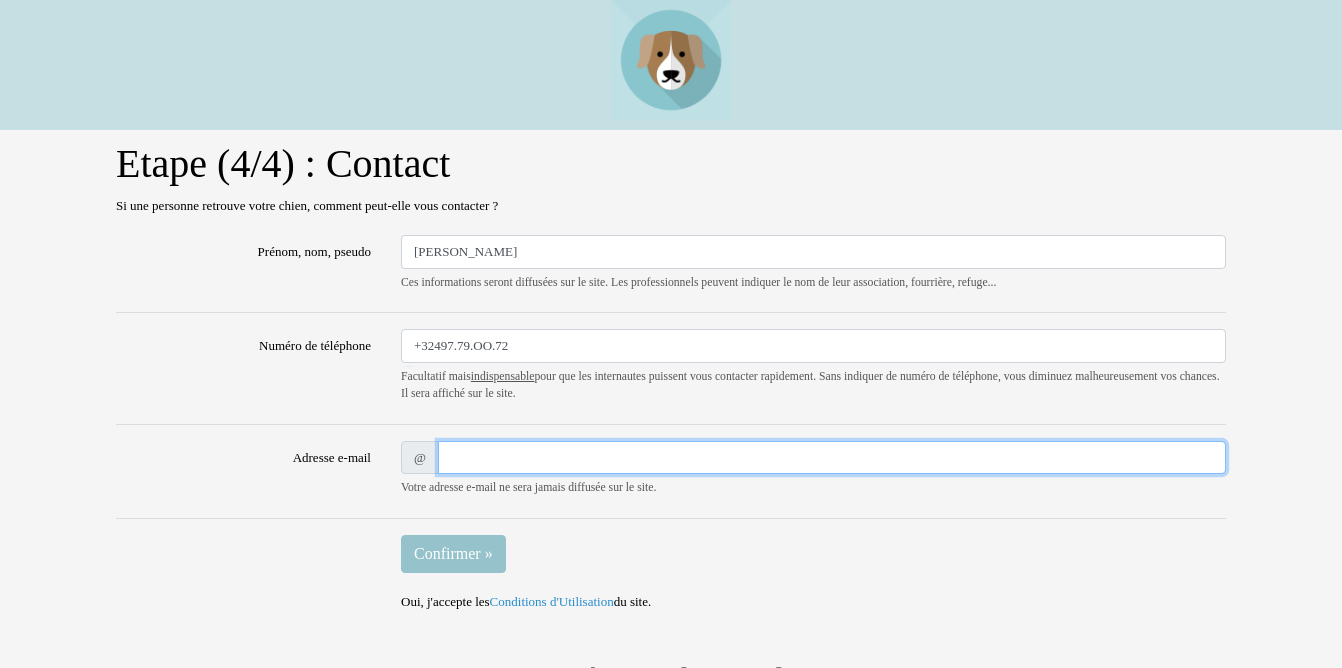 click on "Adresse e-mail" at bounding box center [832, 458] 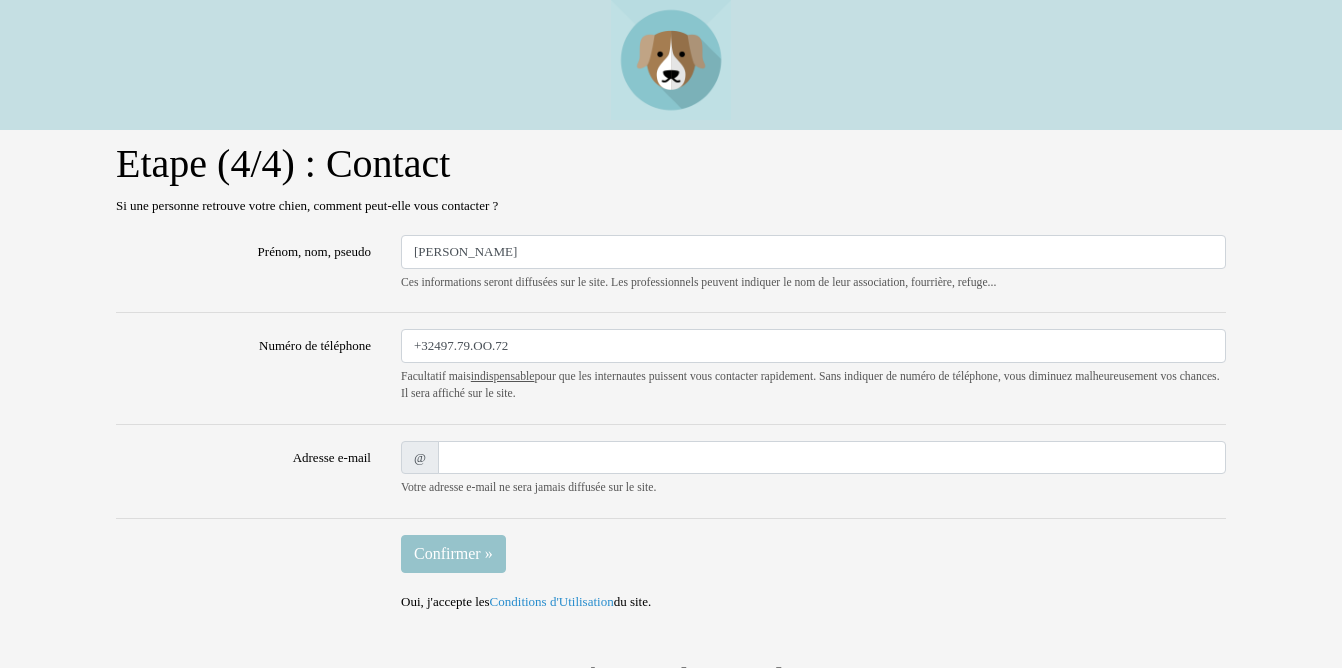 click on "Confirmer »
Oui, j'accepte les  Conditions d'Utilisation  du site." at bounding box center (813, 573) 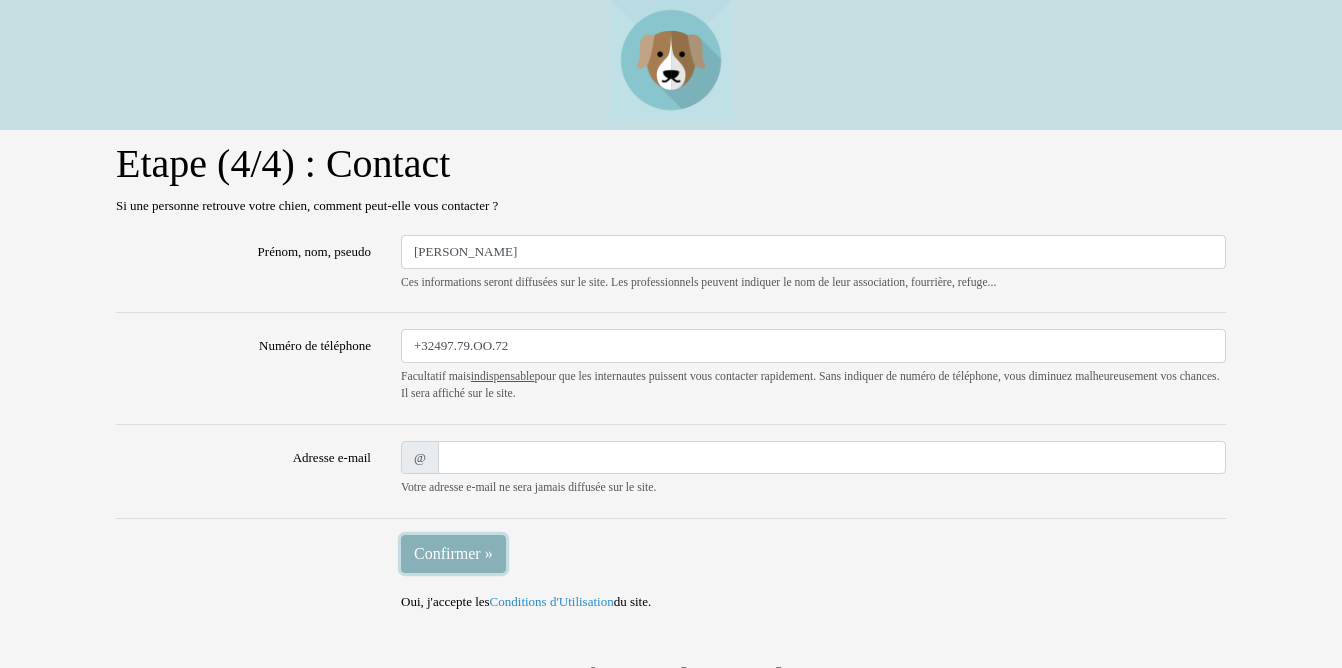 click on "Confirmer »" at bounding box center (453, 554) 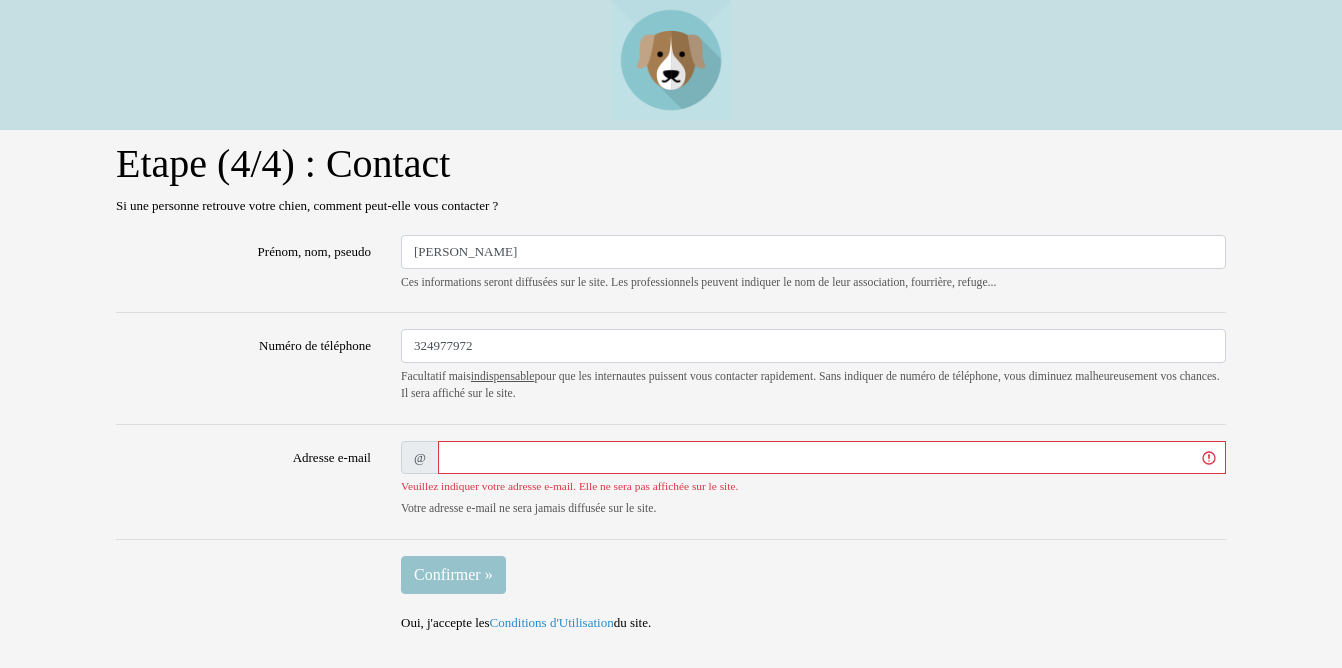 scroll, scrollTop: 0, scrollLeft: 0, axis: both 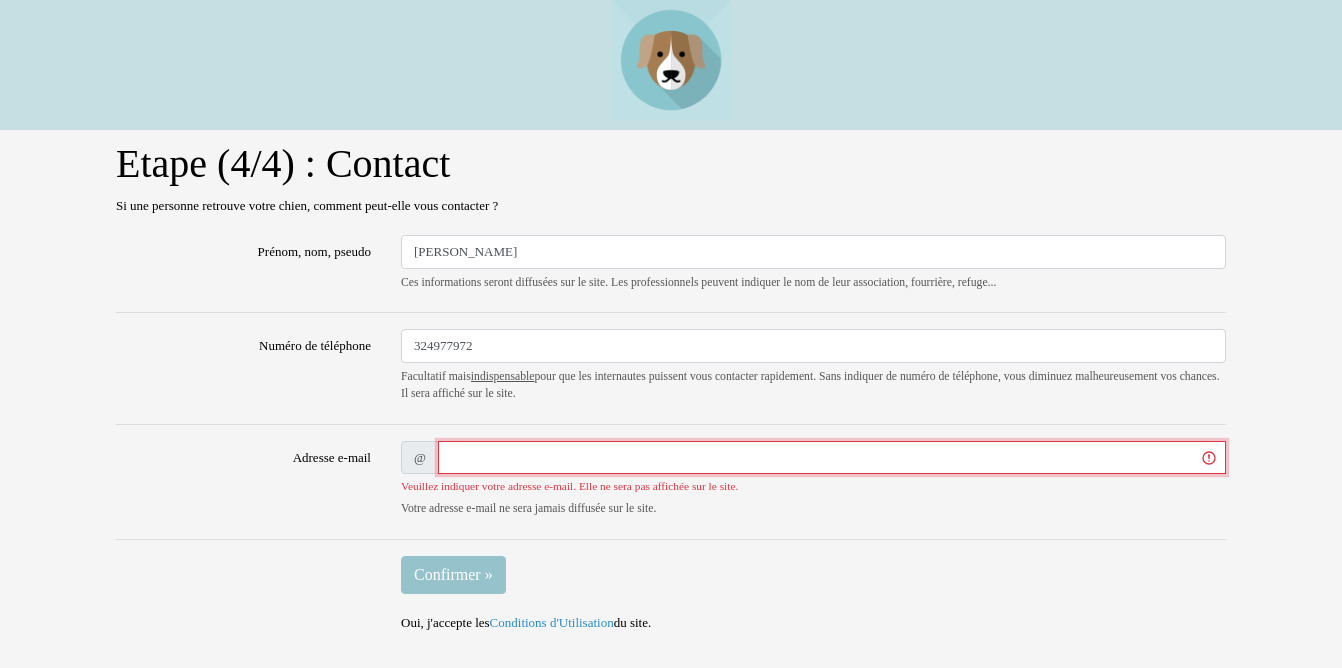 click on "Adresse e-mail" at bounding box center (832, 458) 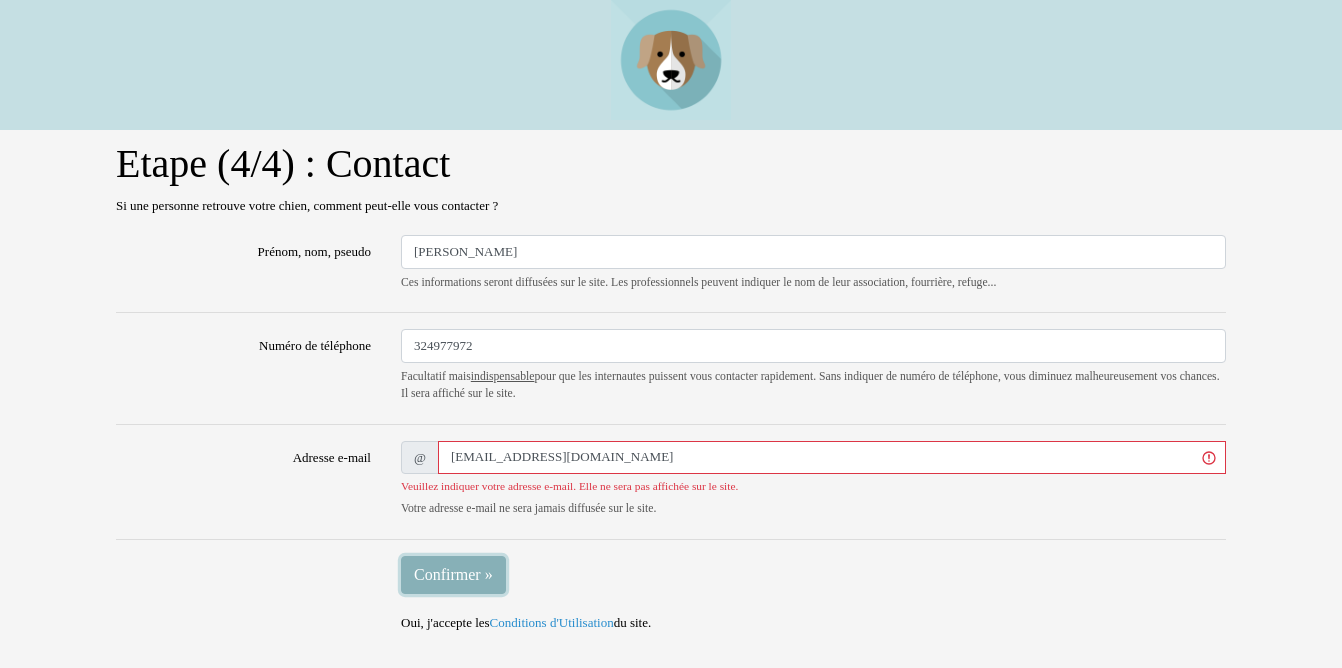 click on "Confirmer »" at bounding box center [453, 575] 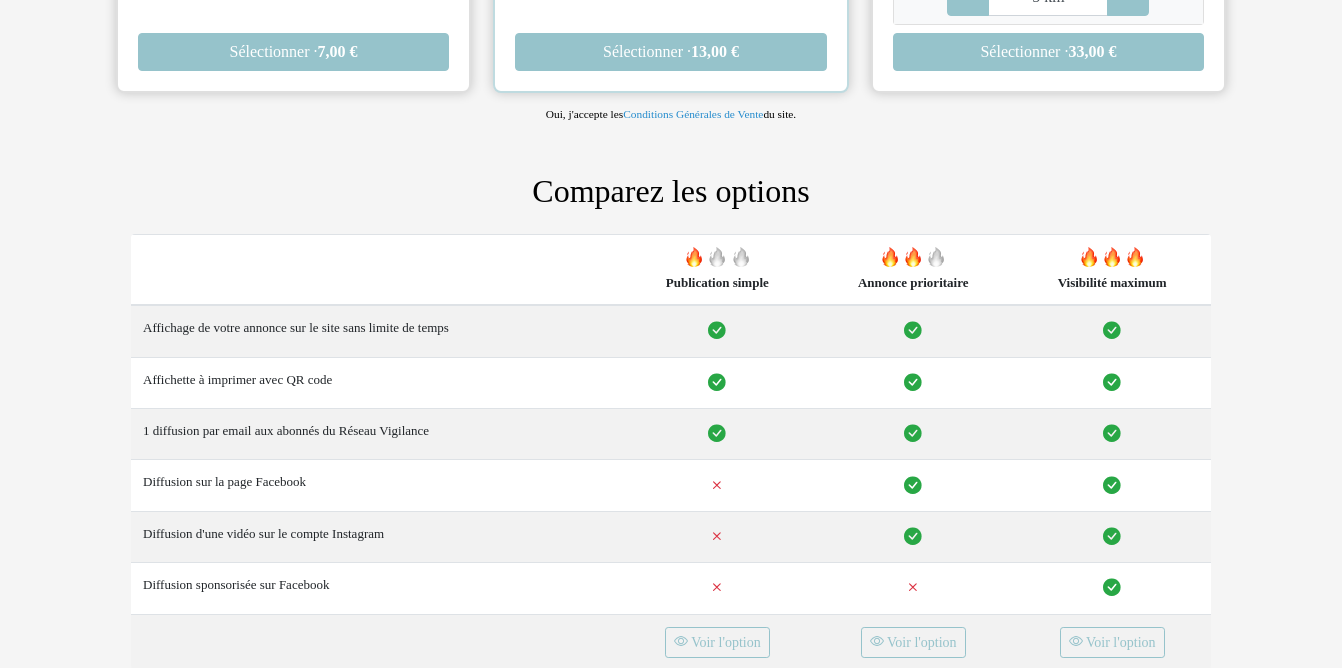 scroll, scrollTop: 0, scrollLeft: 0, axis: both 